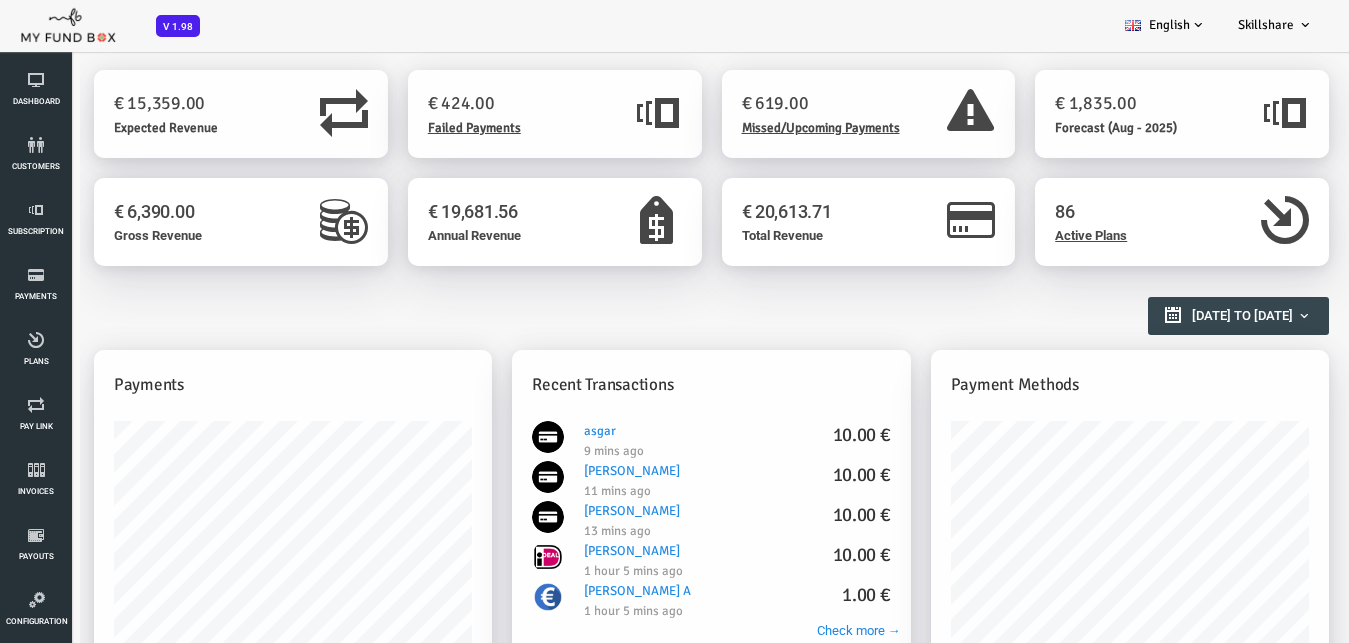 scroll, scrollTop: 0, scrollLeft: 0, axis: both 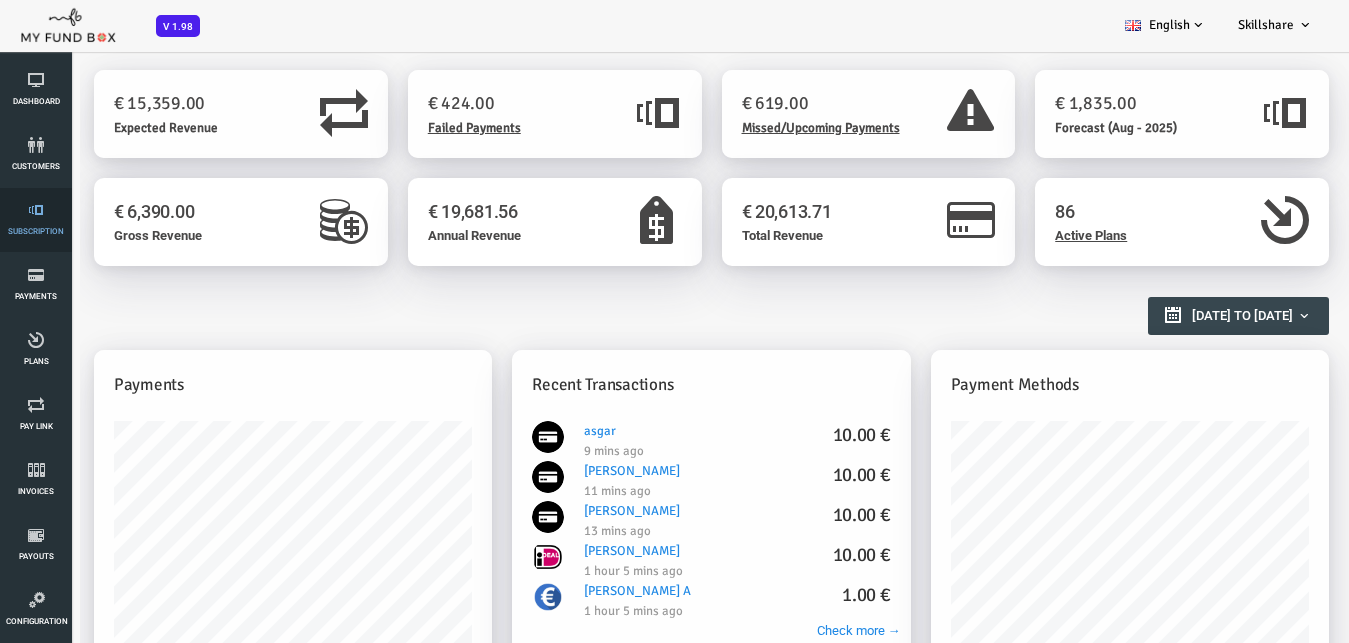 click at bounding box center [36, 210] 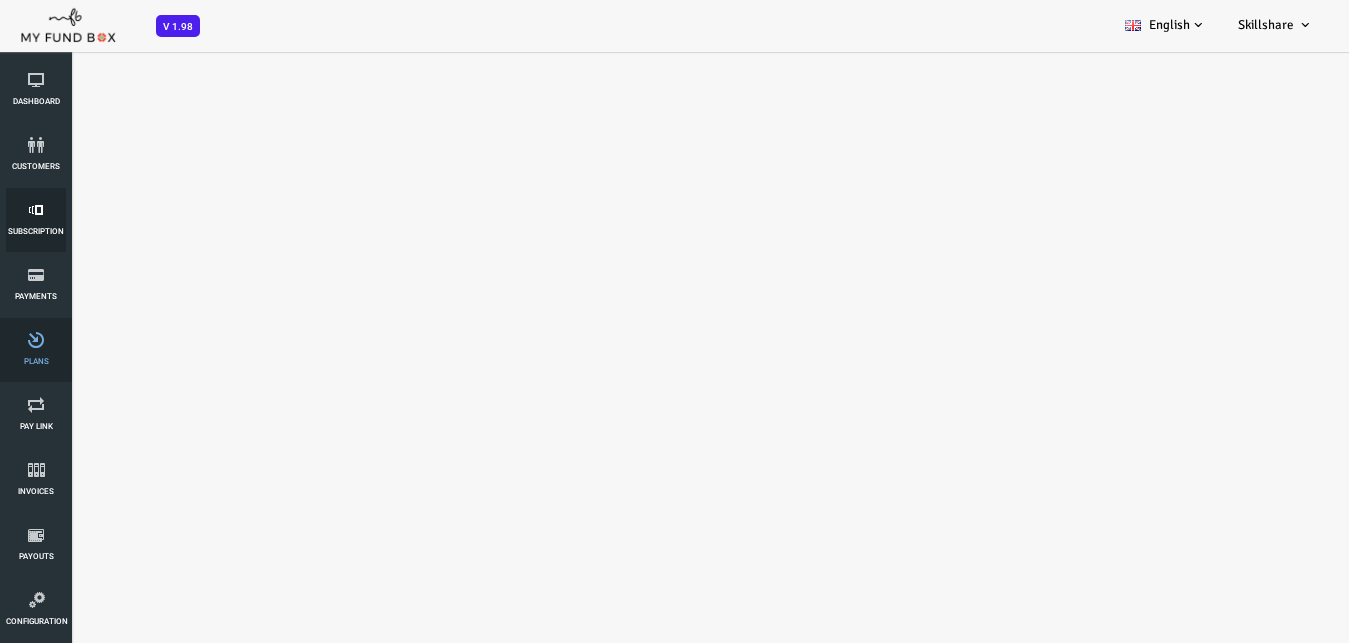 select on "100" 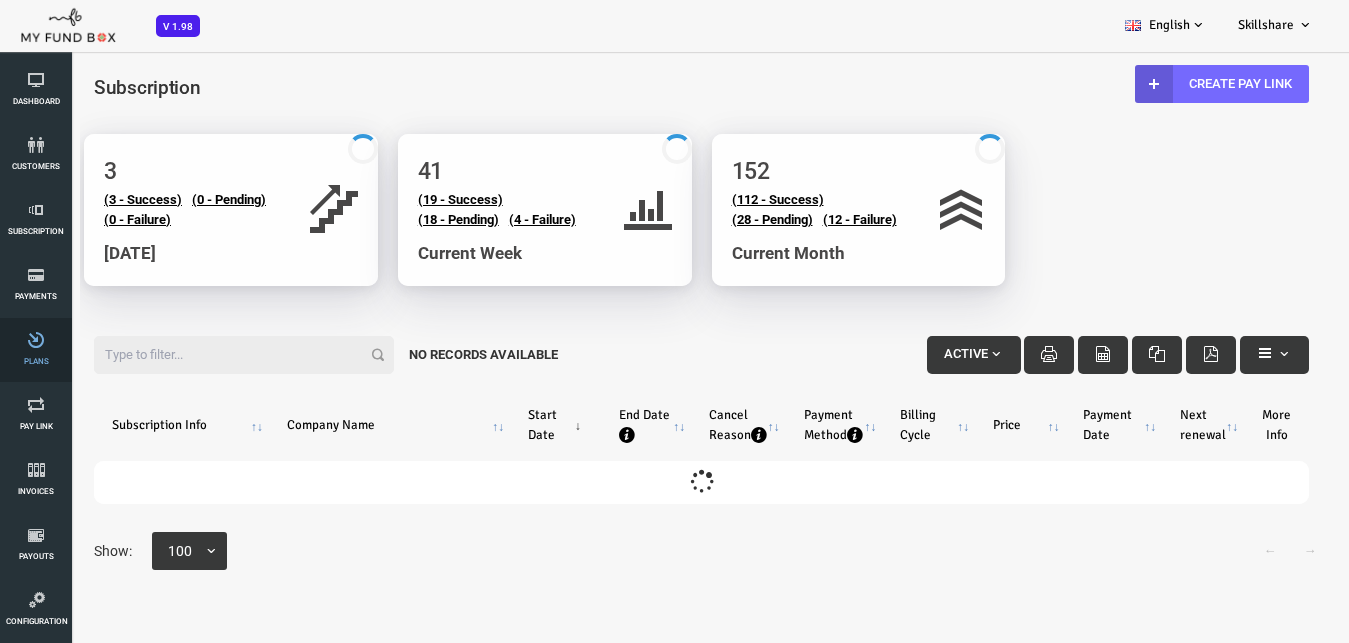 scroll, scrollTop: 0, scrollLeft: 0, axis: both 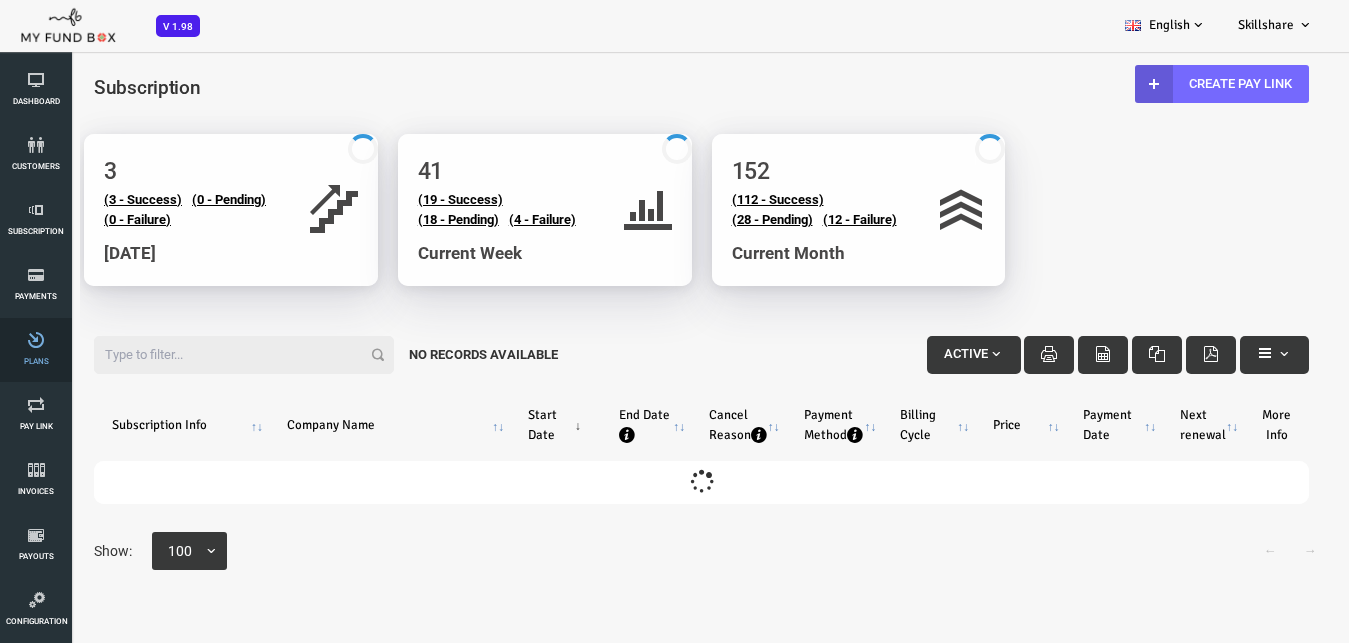 click on "Plans" at bounding box center (36, 350) 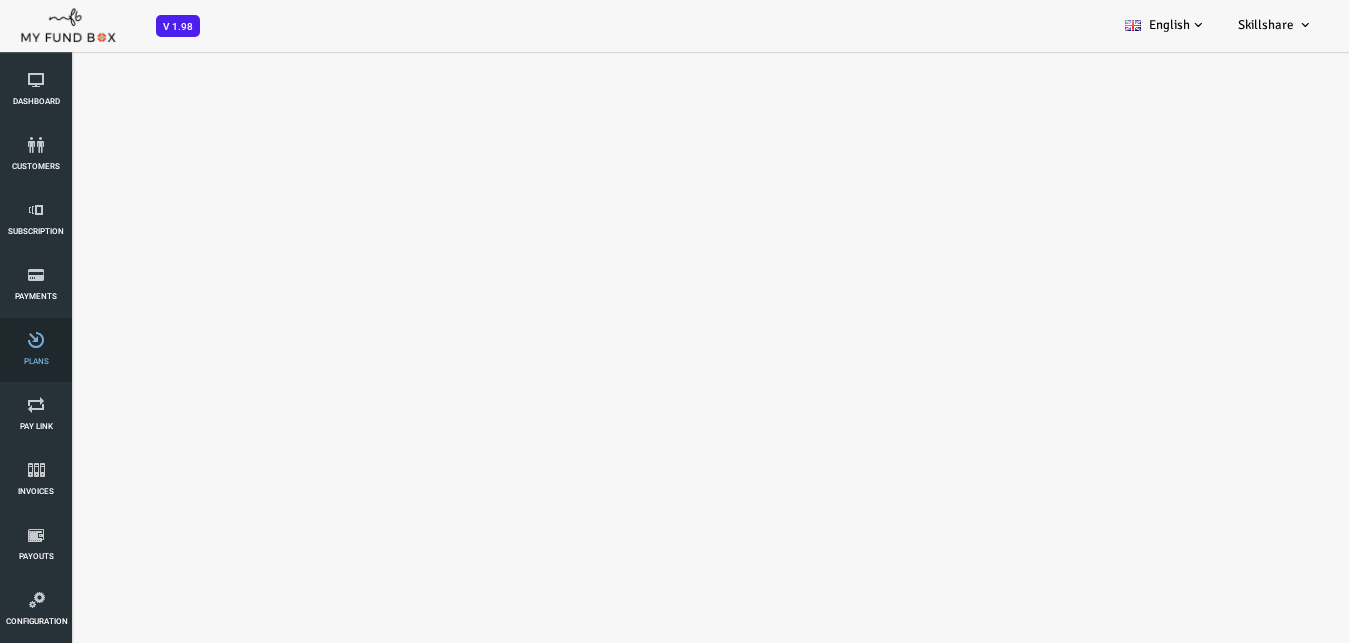 select on "100" 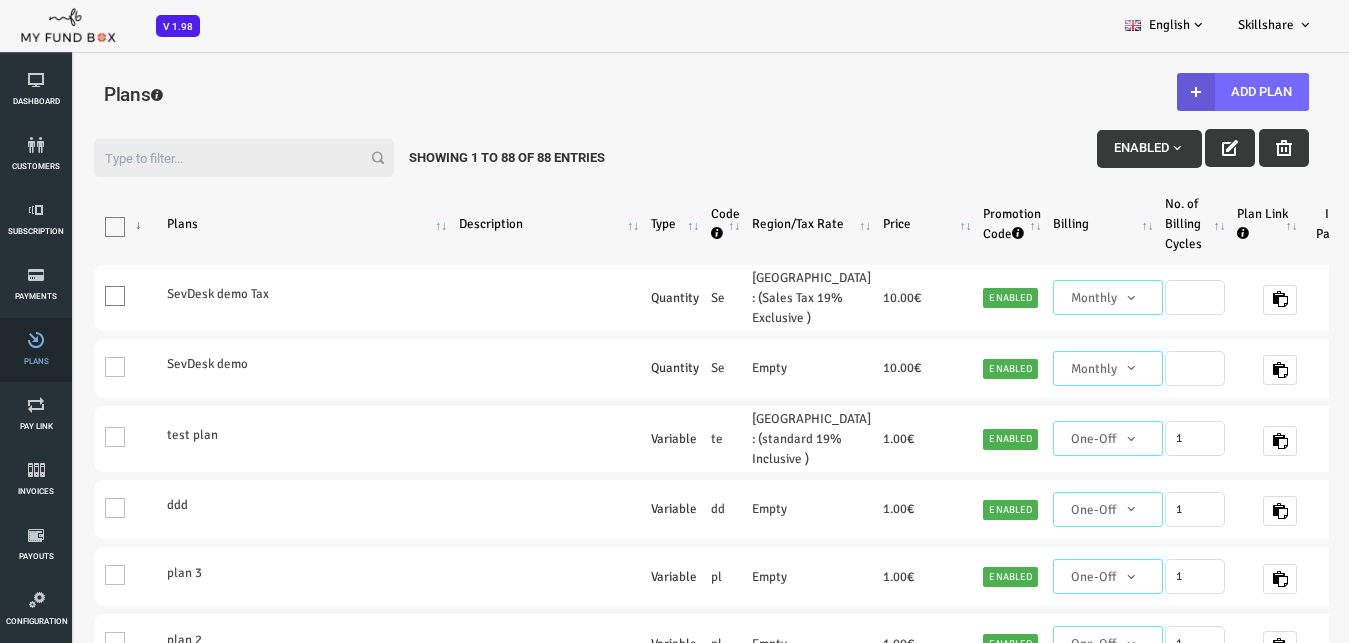 scroll, scrollTop: 0, scrollLeft: 0, axis: both 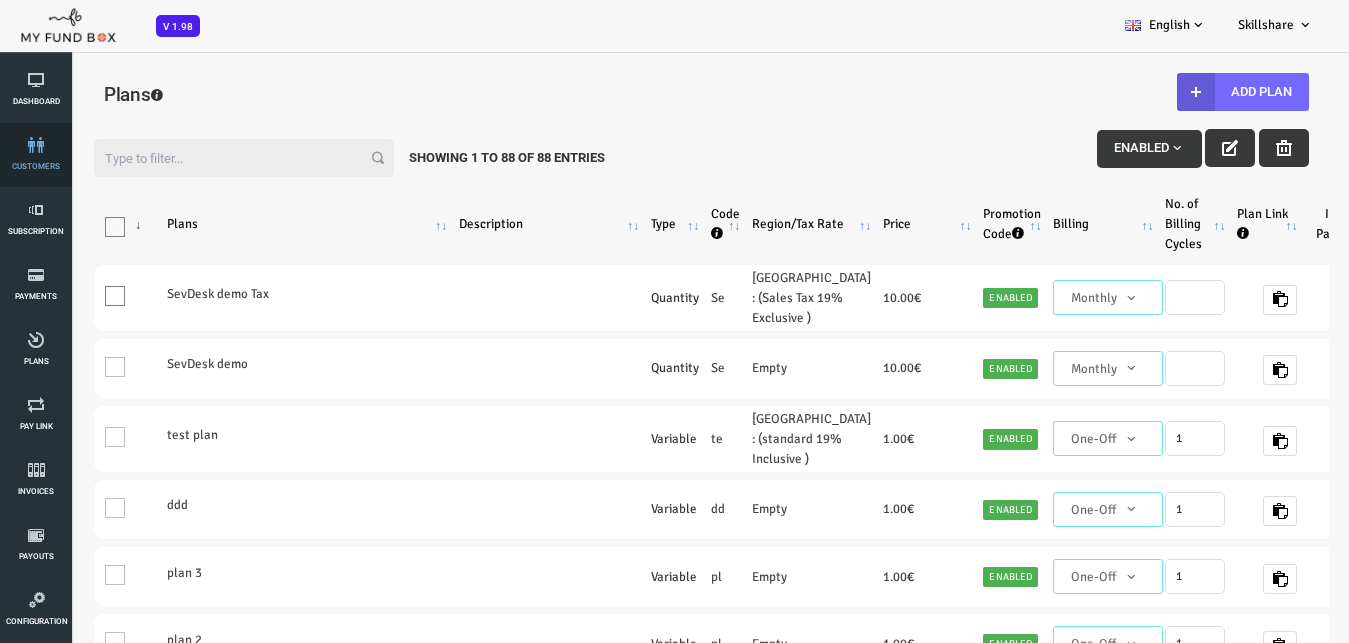 click at bounding box center (36, 145) 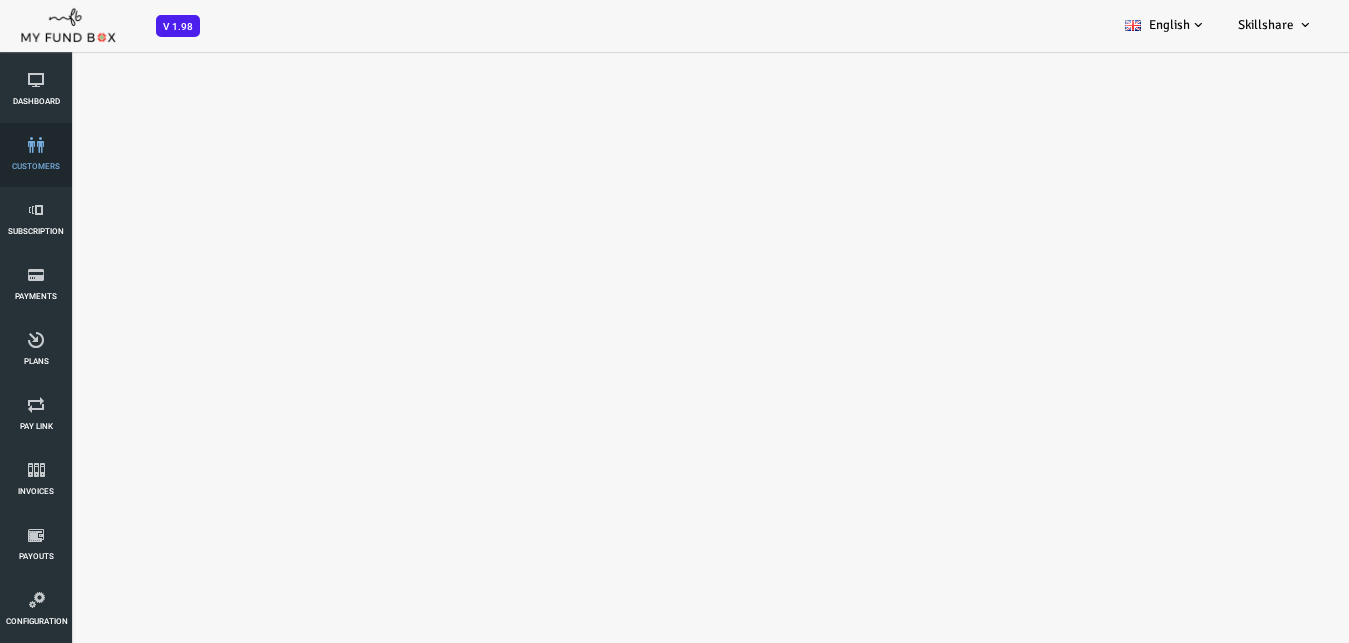select on "100" 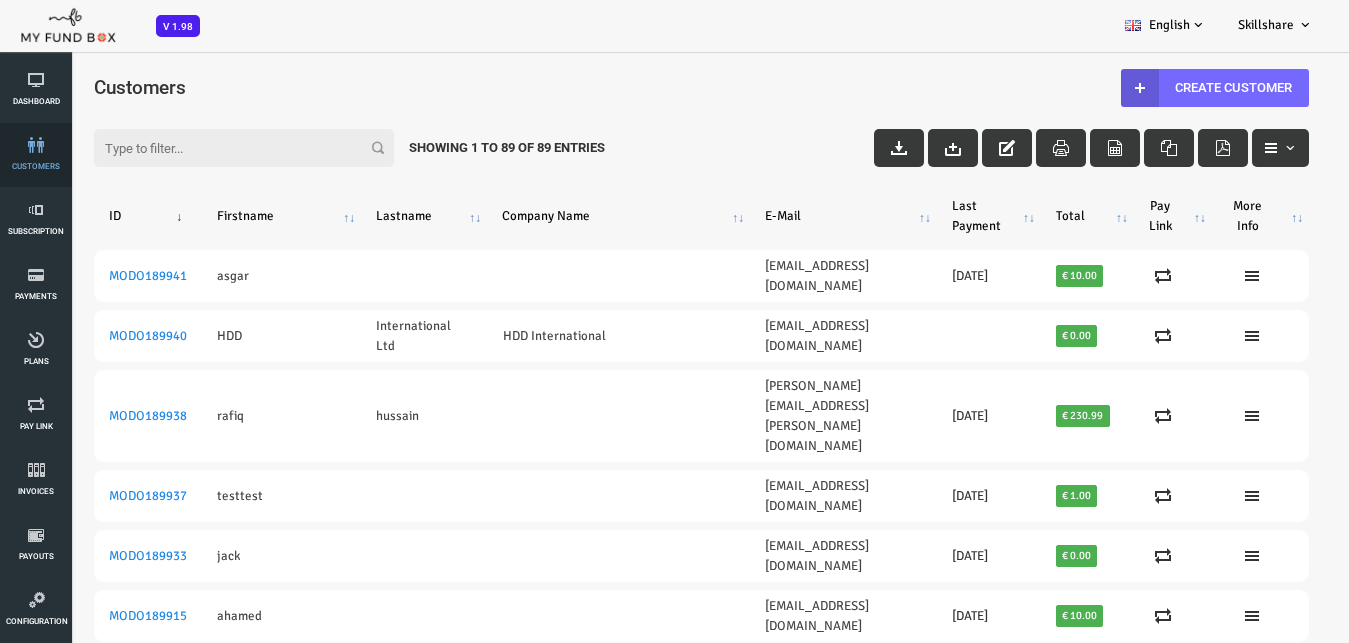 scroll, scrollTop: 0, scrollLeft: 0, axis: both 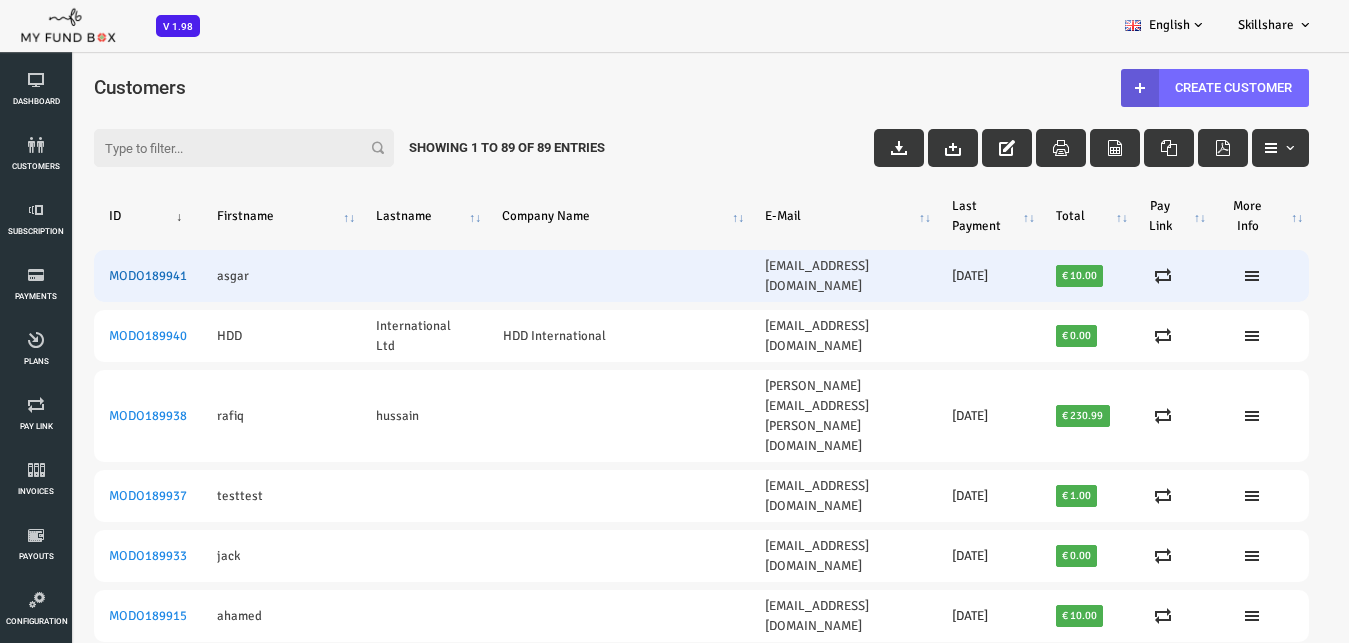 click on "MODO189941" at bounding box center (94, 276) 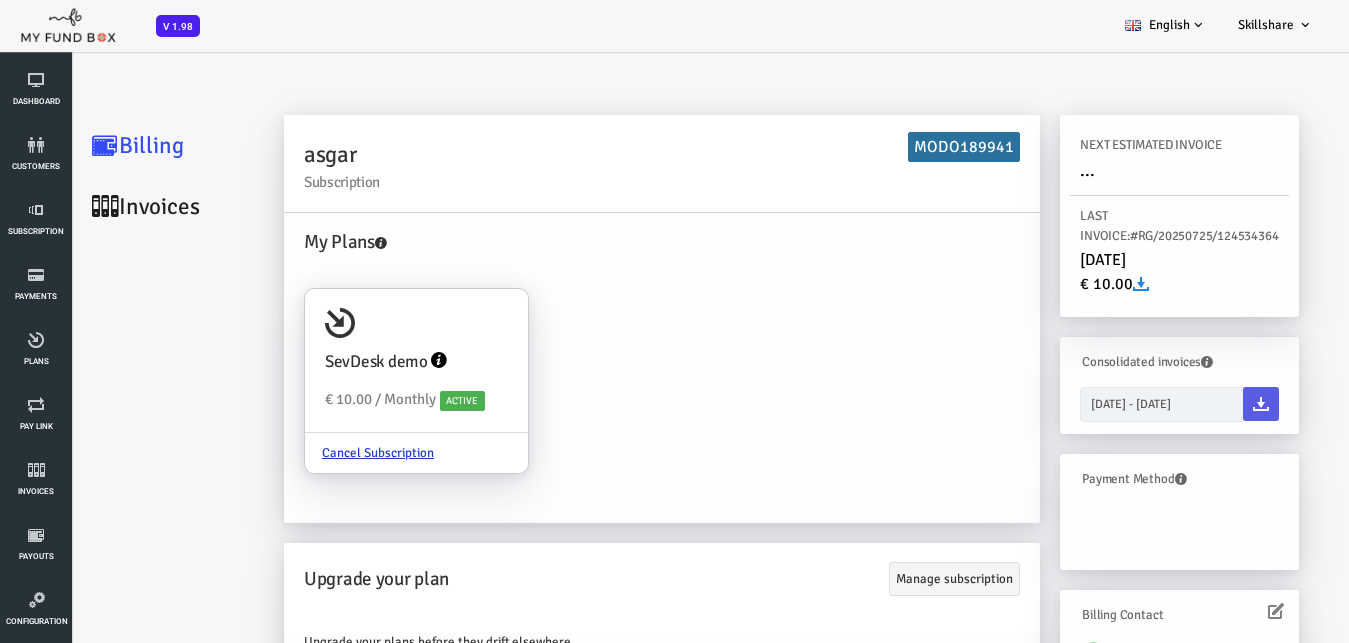 scroll, scrollTop: 0, scrollLeft: 0, axis: both 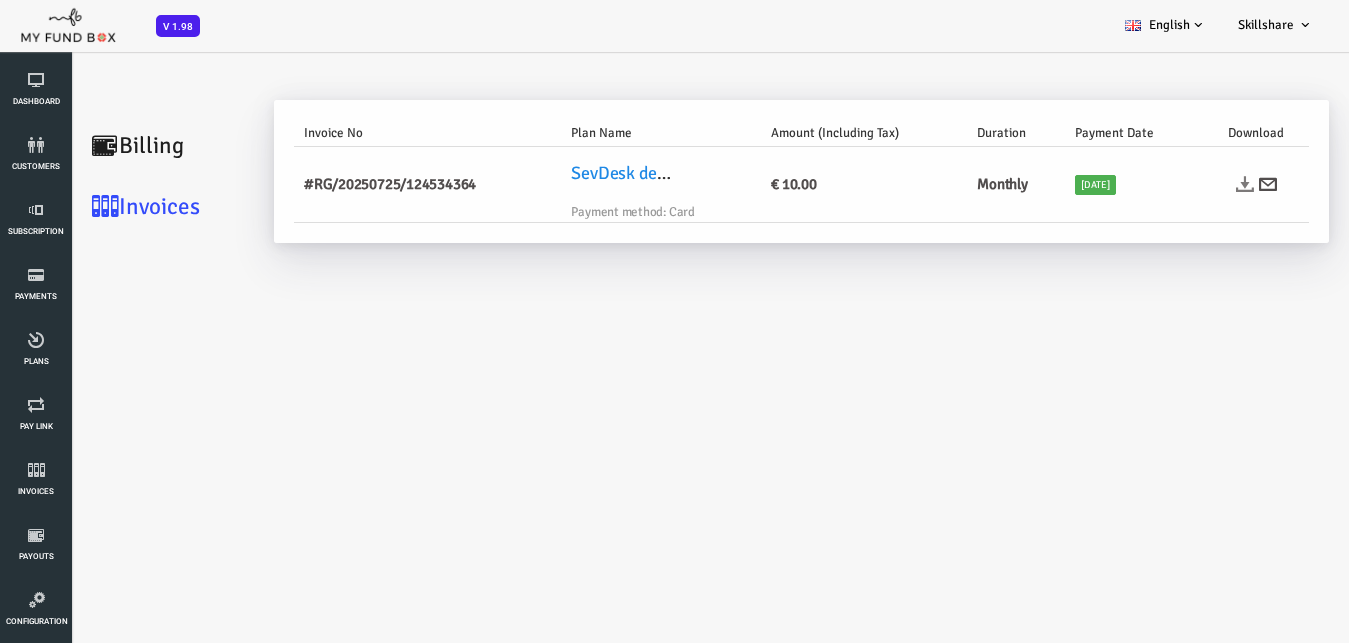click at bounding box center [1191, 184] 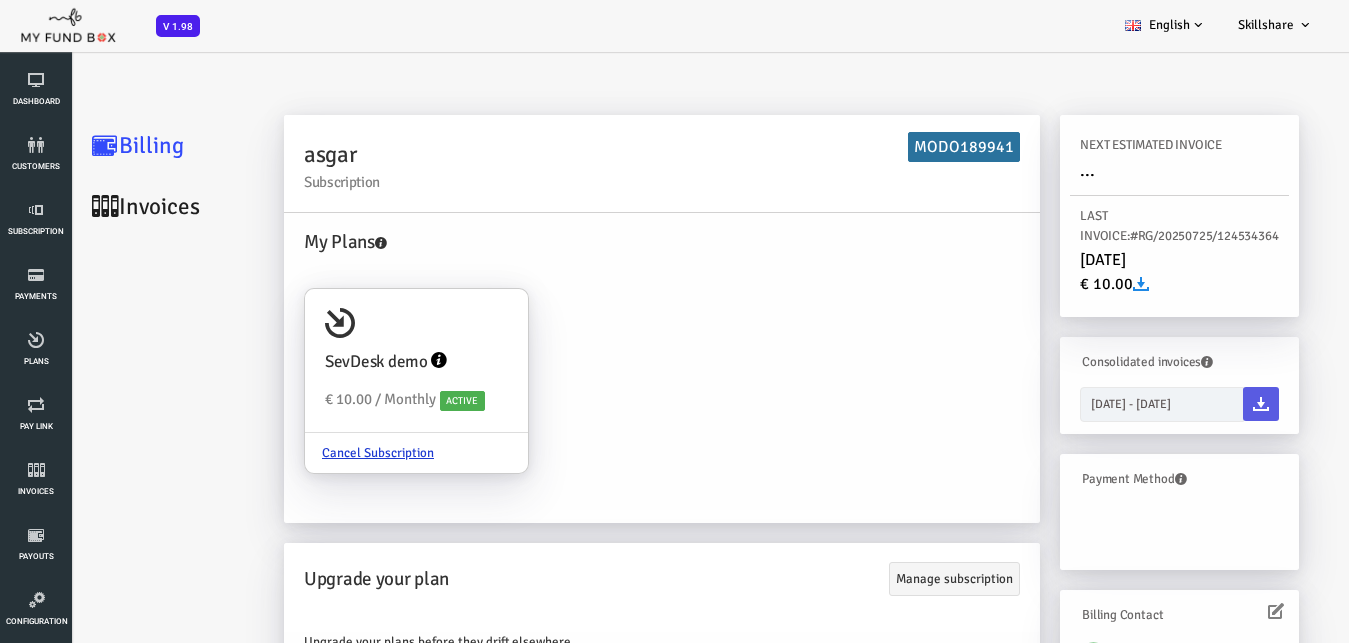 scroll, scrollTop: 0, scrollLeft: 0, axis: both 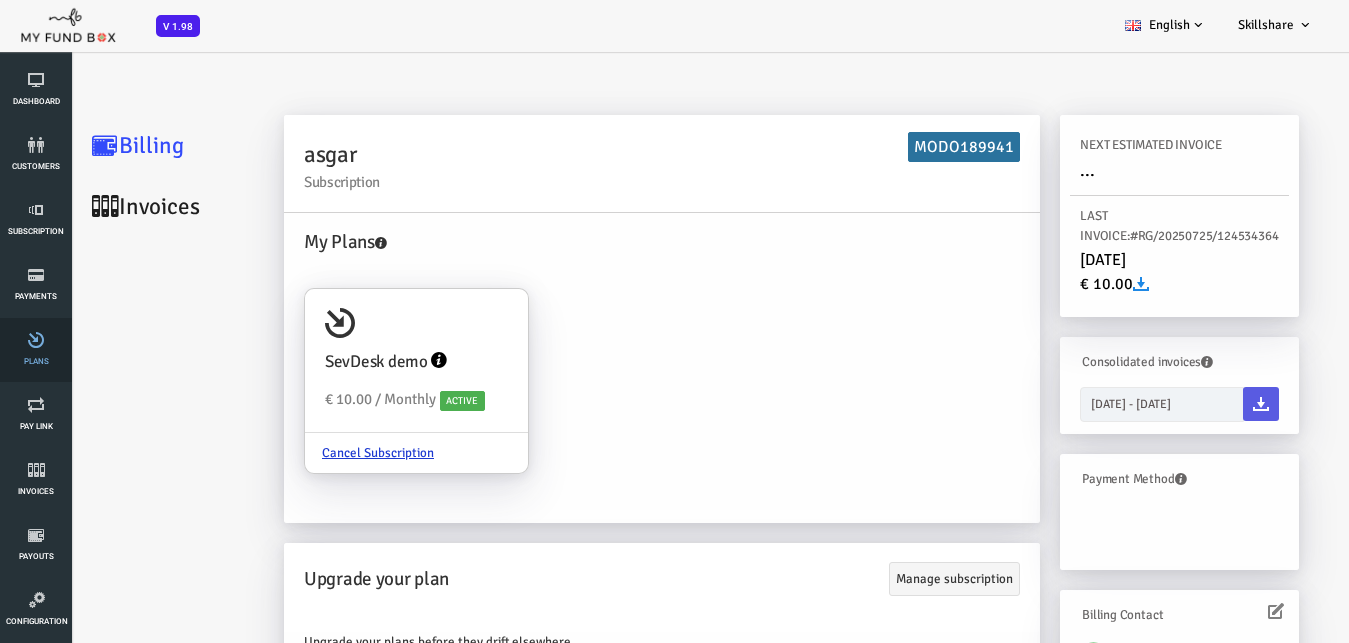 click at bounding box center (36, 340) 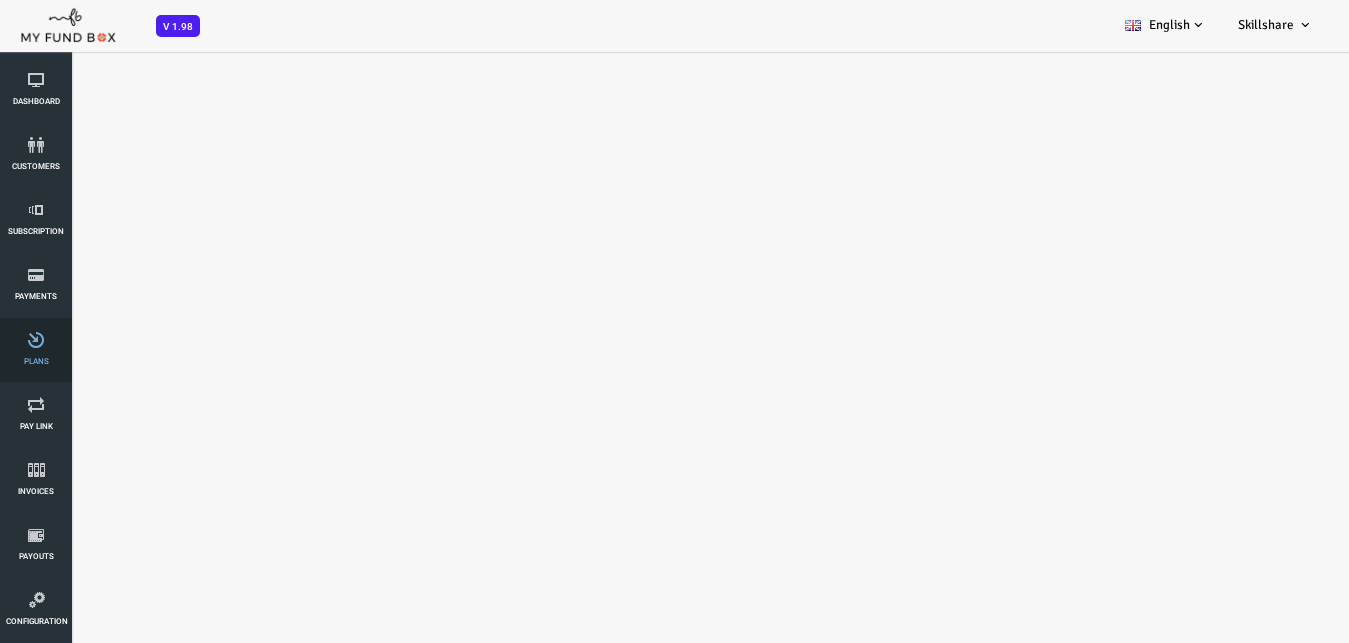 select on "100" 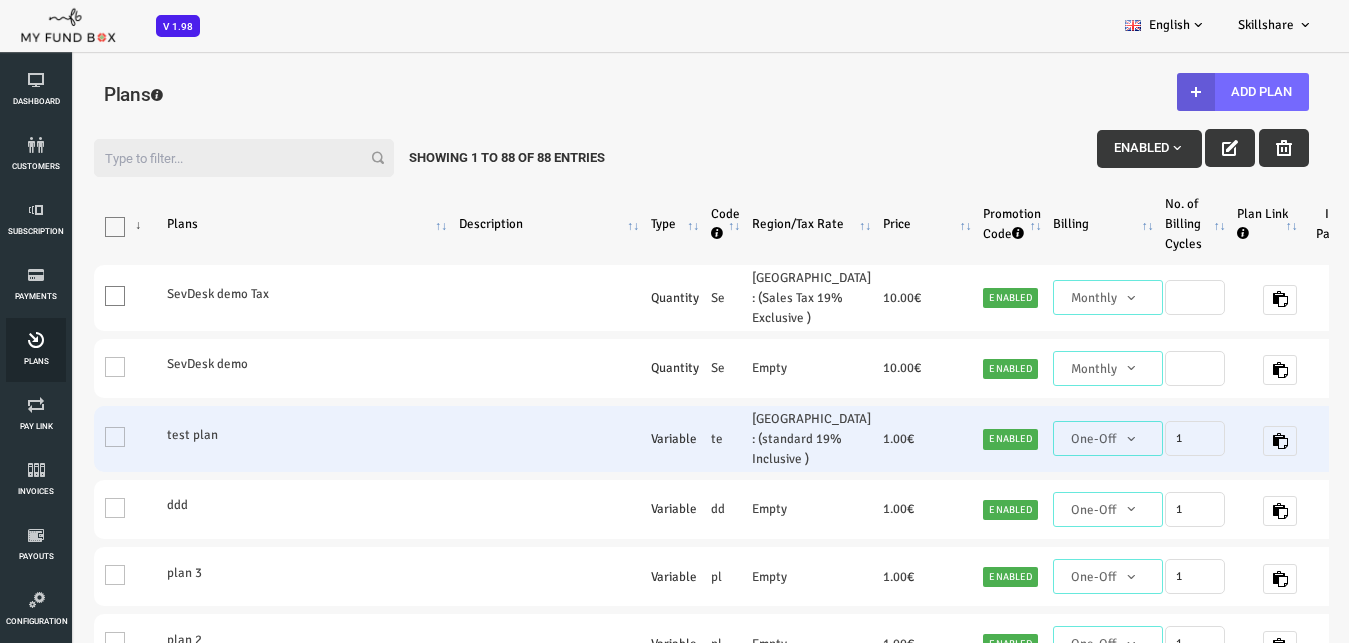 scroll, scrollTop: 0, scrollLeft: 0, axis: both 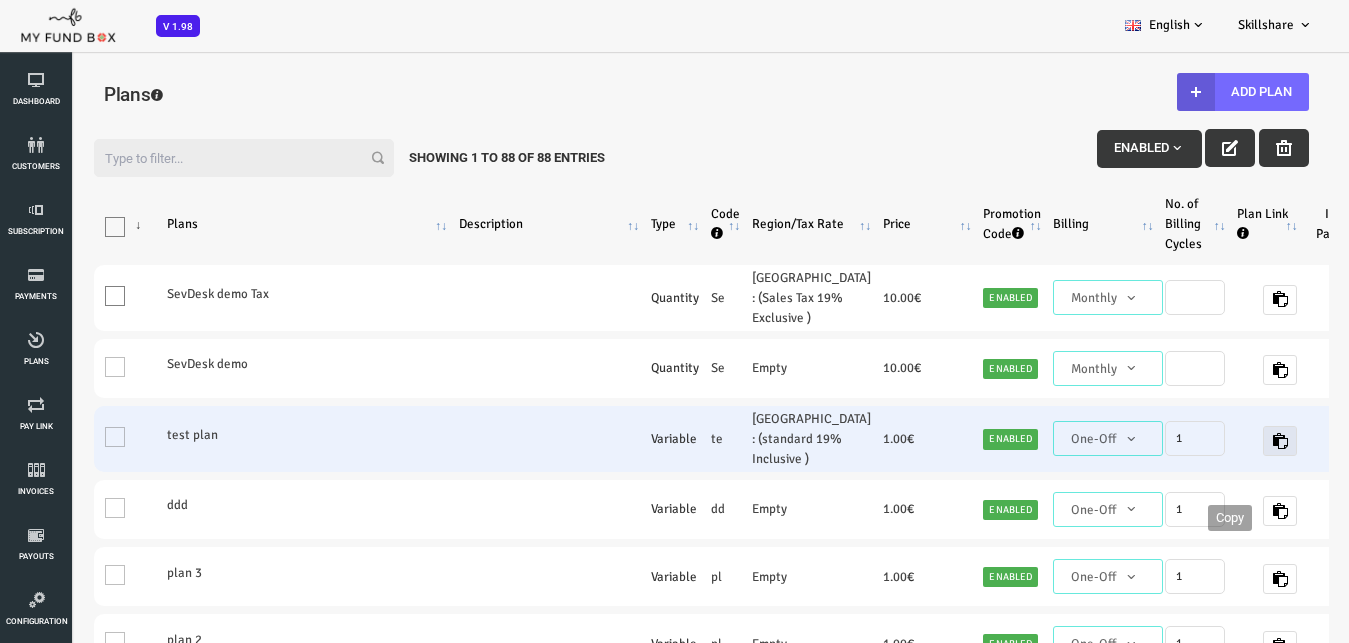click at bounding box center (1226, 441) 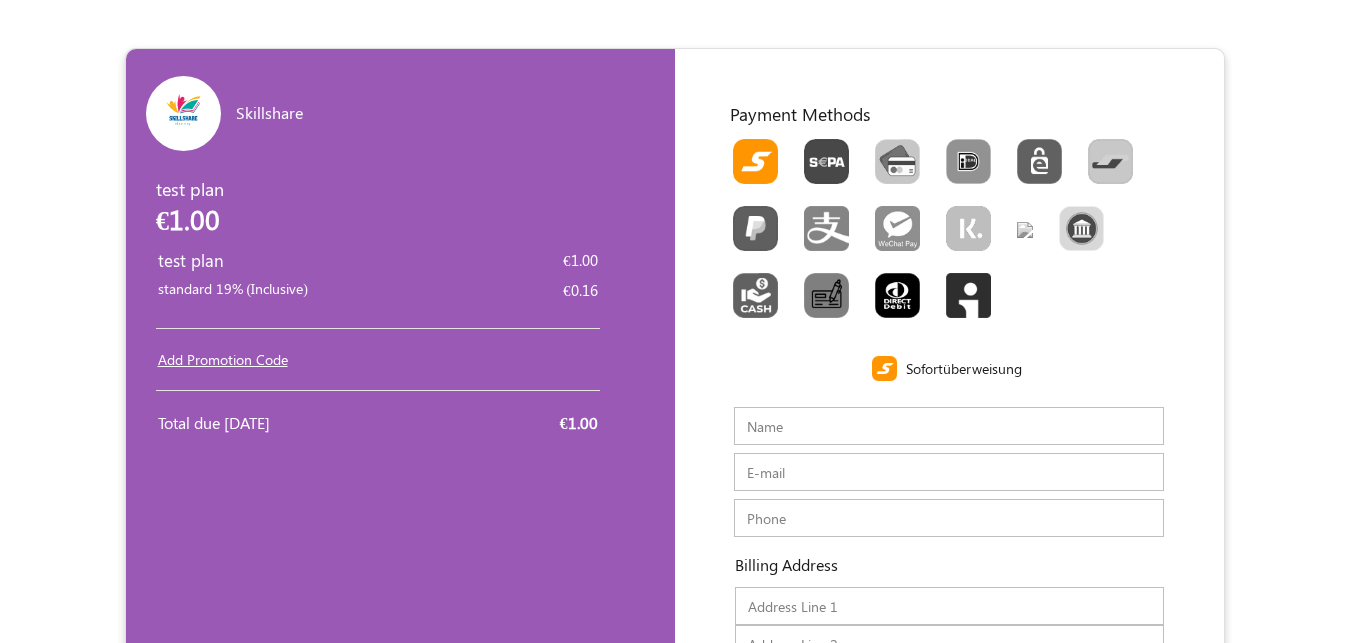 scroll, scrollTop: 0, scrollLeft: 0, axis: both 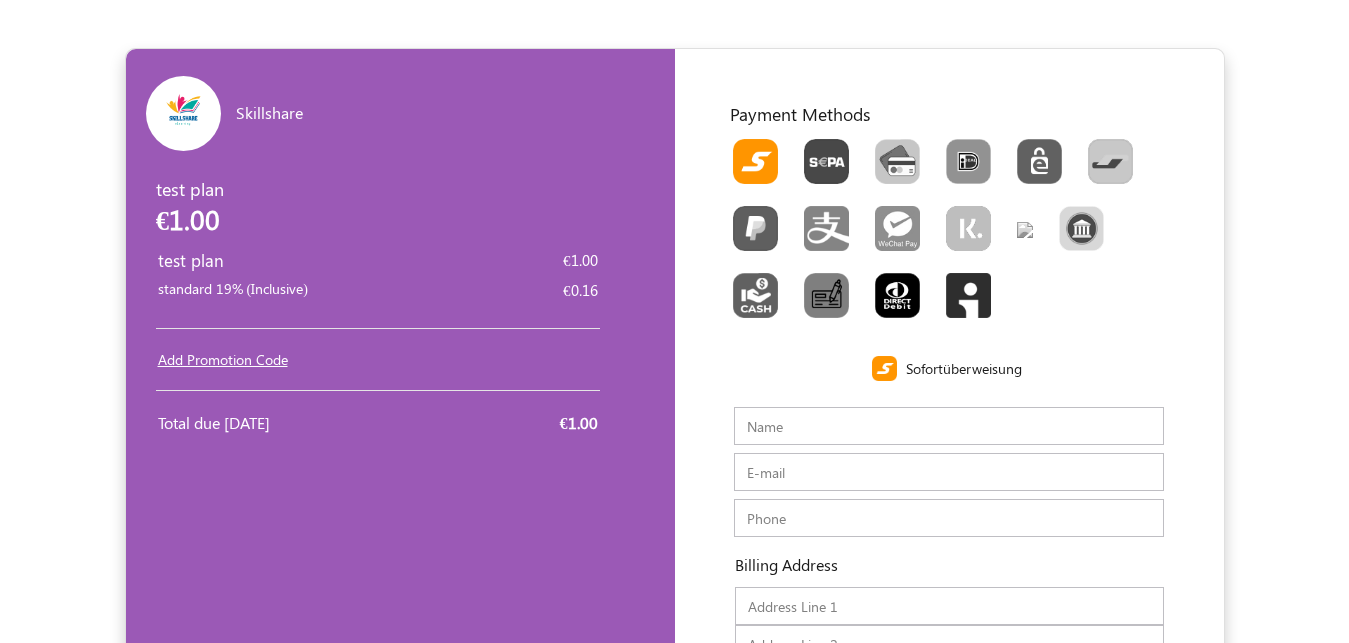 click on "Name" at bounding box center (949, 426) 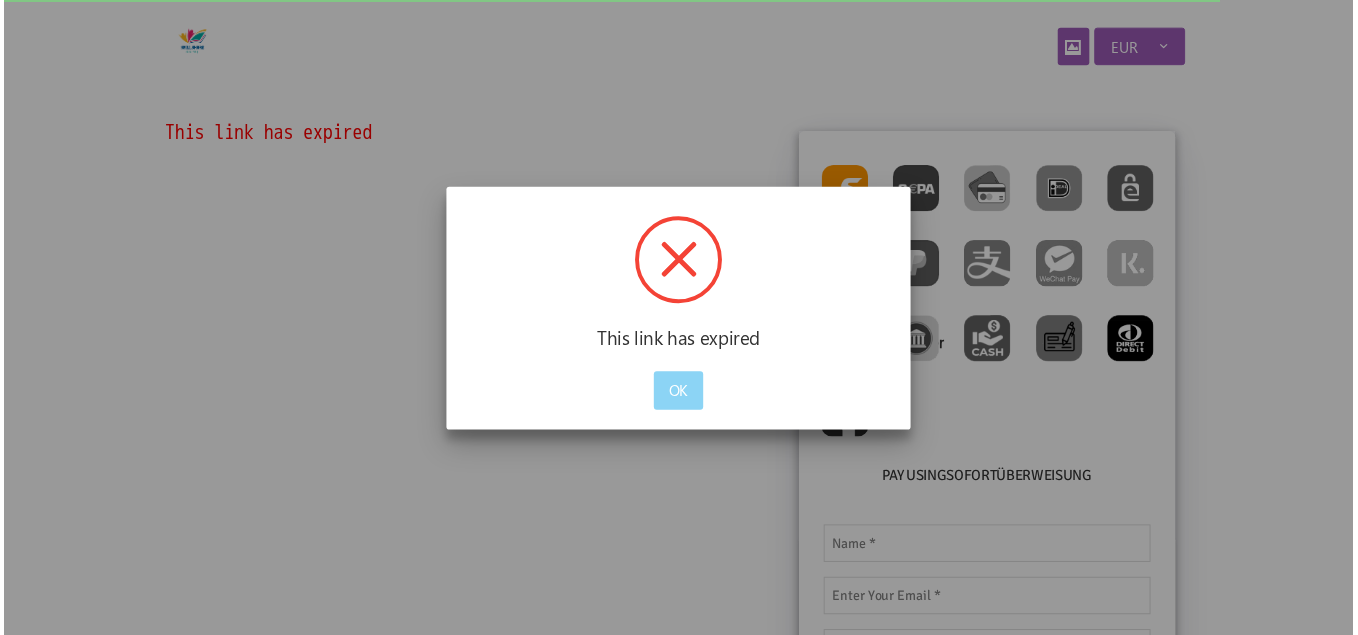 scroll, scrollTop: 0, scrollLeft: 0, axis: both 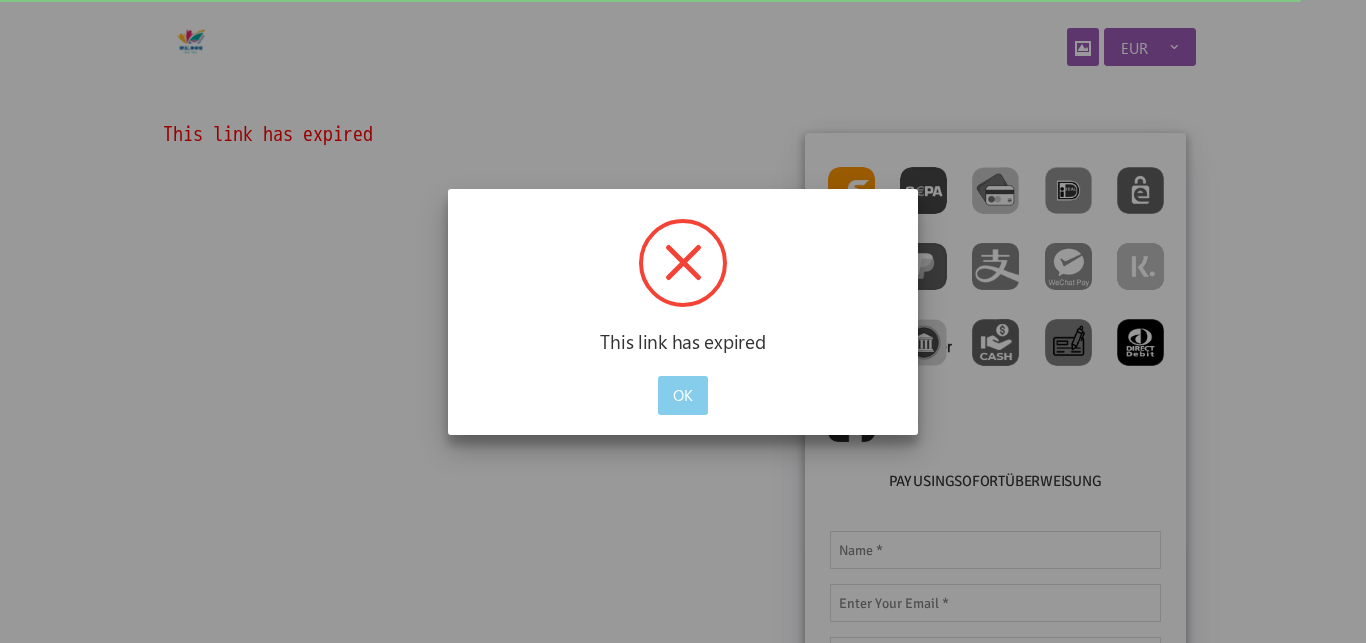 click on "OK" at bounding box center [683, 395] 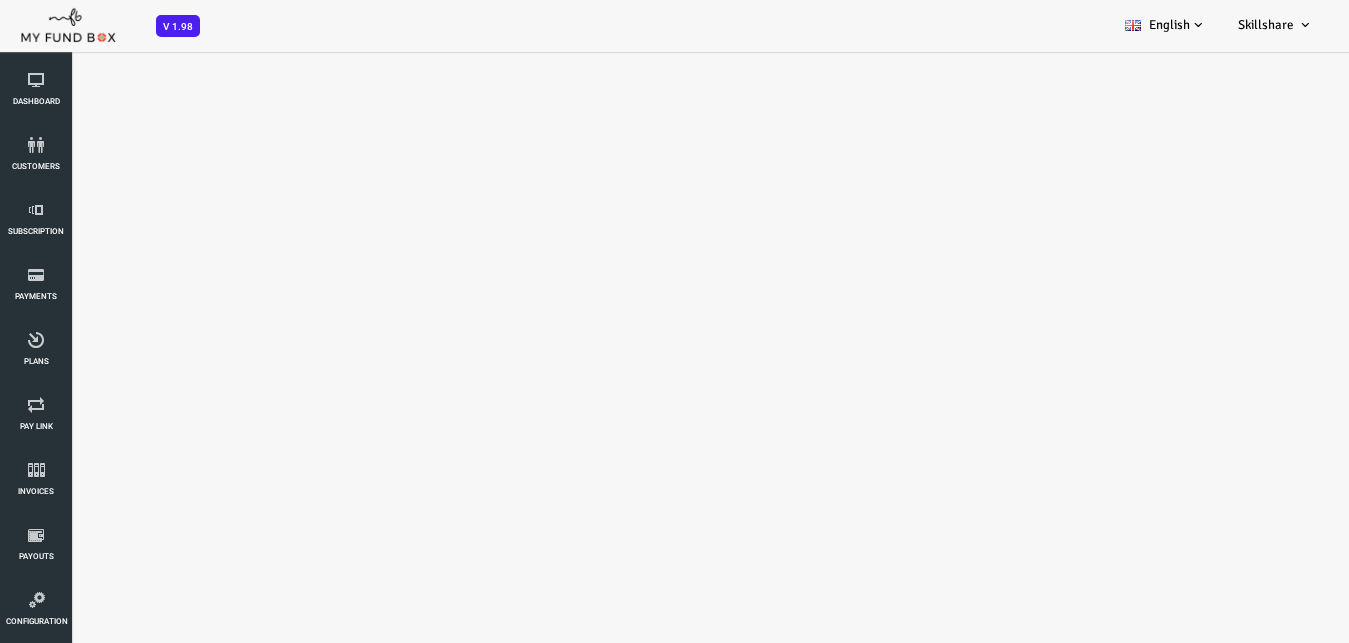 scroll, scrollTop: 0, scrollLeft: 0, axis: both 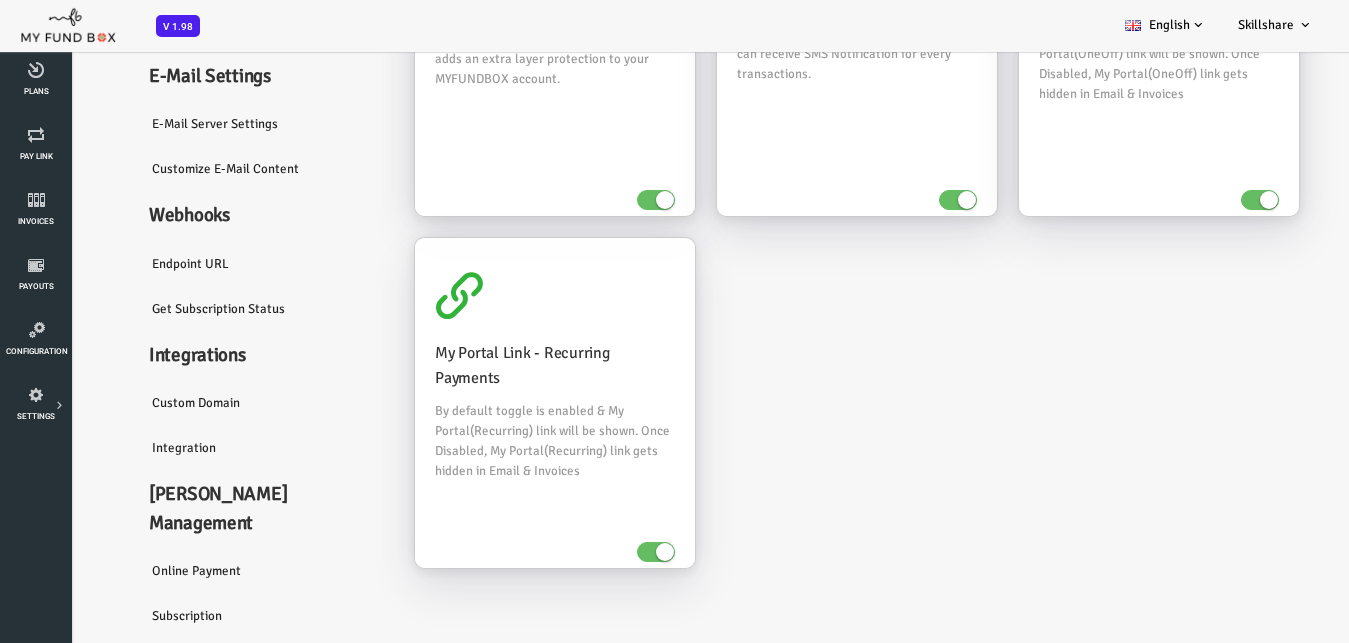 click on "Integration" at bounding box center (210, 448) 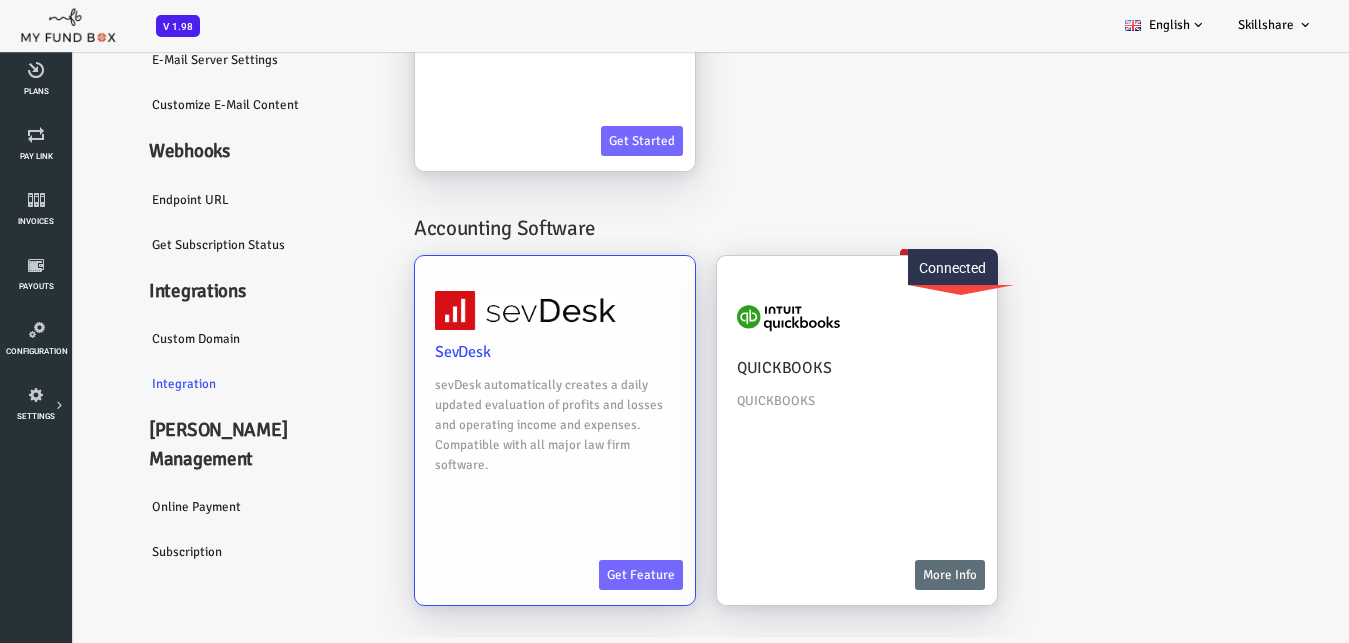 scroll, scrollTop: 123, scrollLeft: 0, axis: vertical 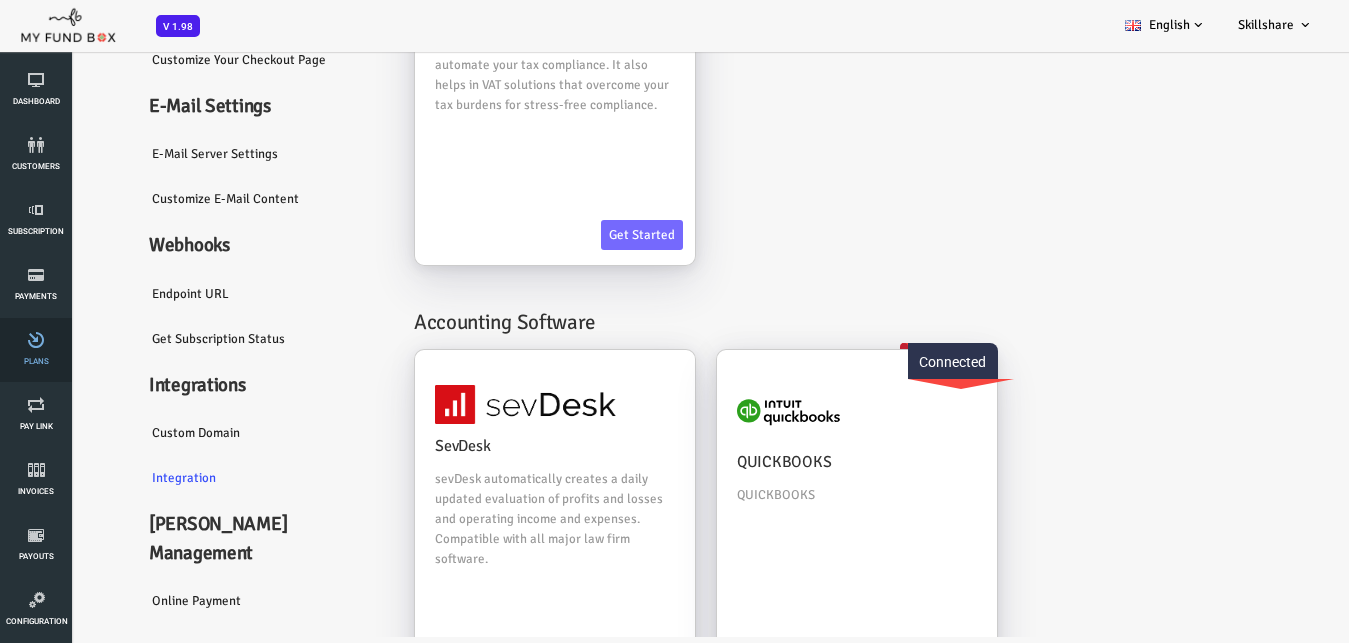 click at bounding box center [36, 340] 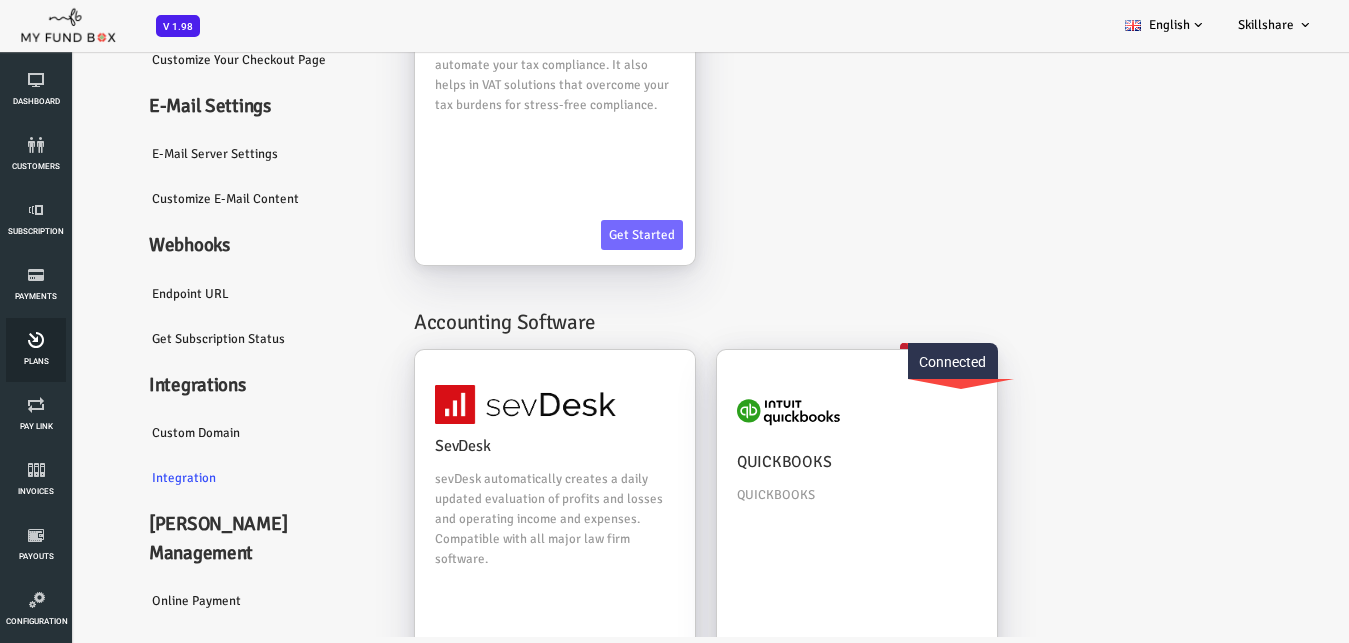 scroll, scrollTop: 13, scrollLeft: 0, axis: vertical 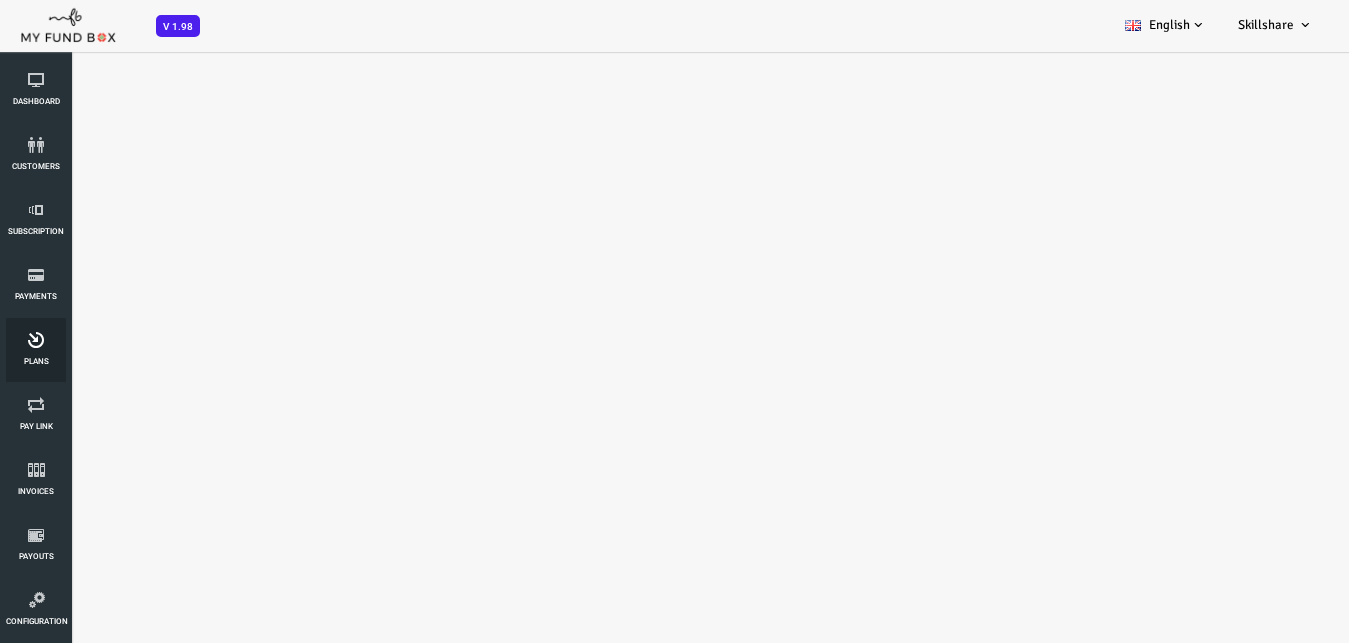 select on "100" 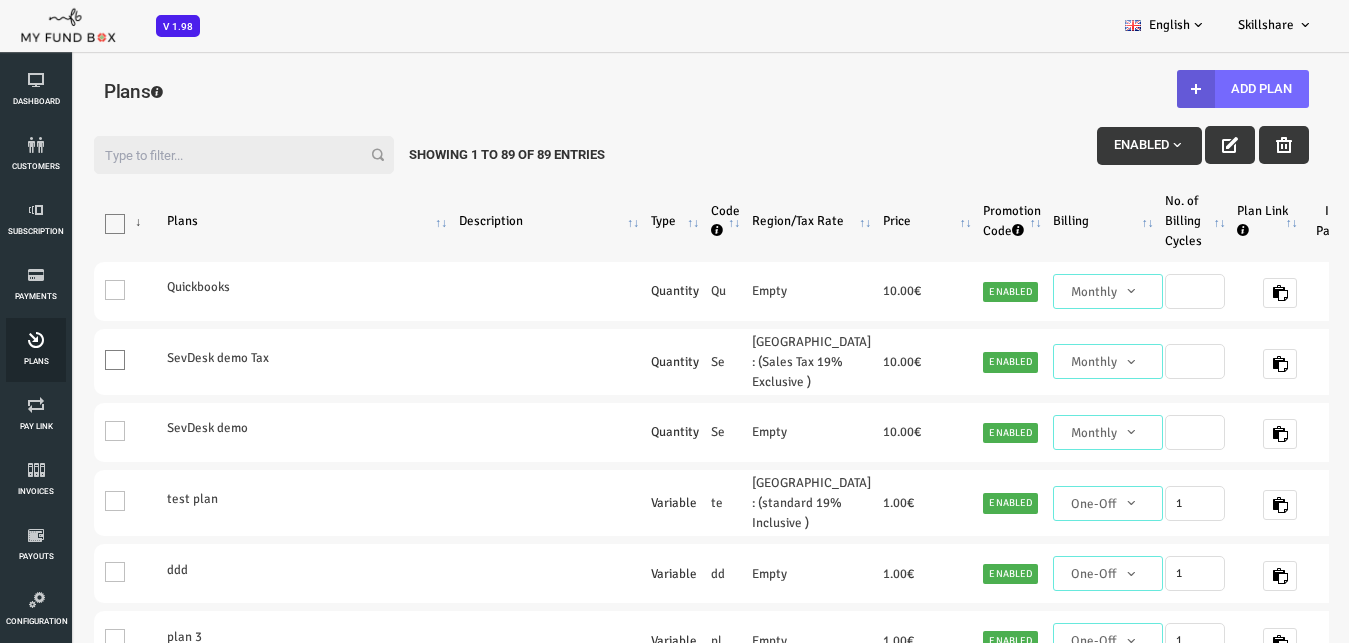 scroll, scrollTop: 0, scrollLeft: 0, axis: both 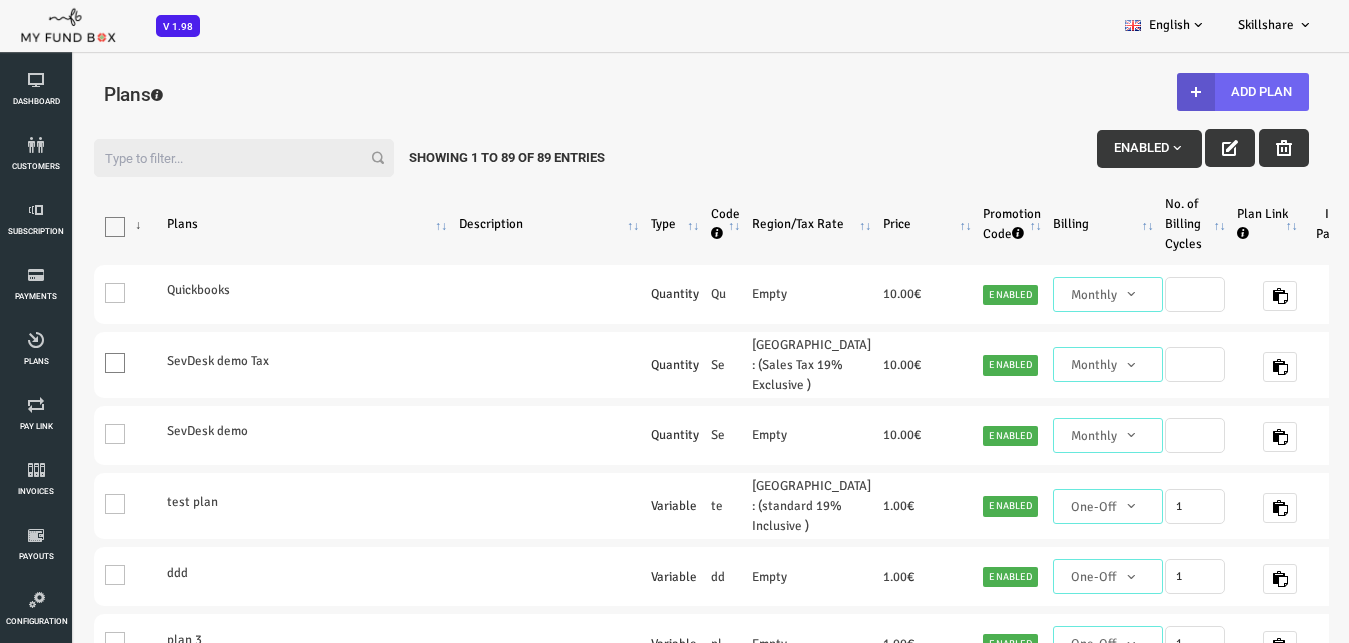 click on "Add Plan" at bounding box center (1189, 92) 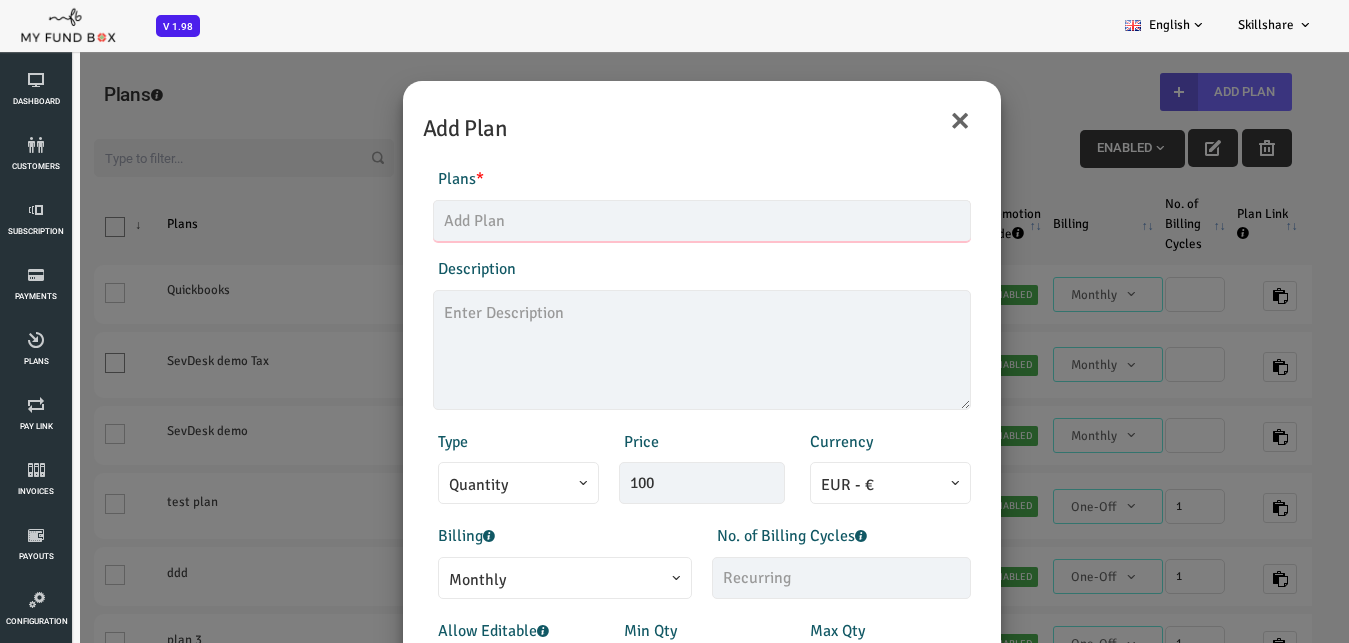 click at bounding box center [648, 221] 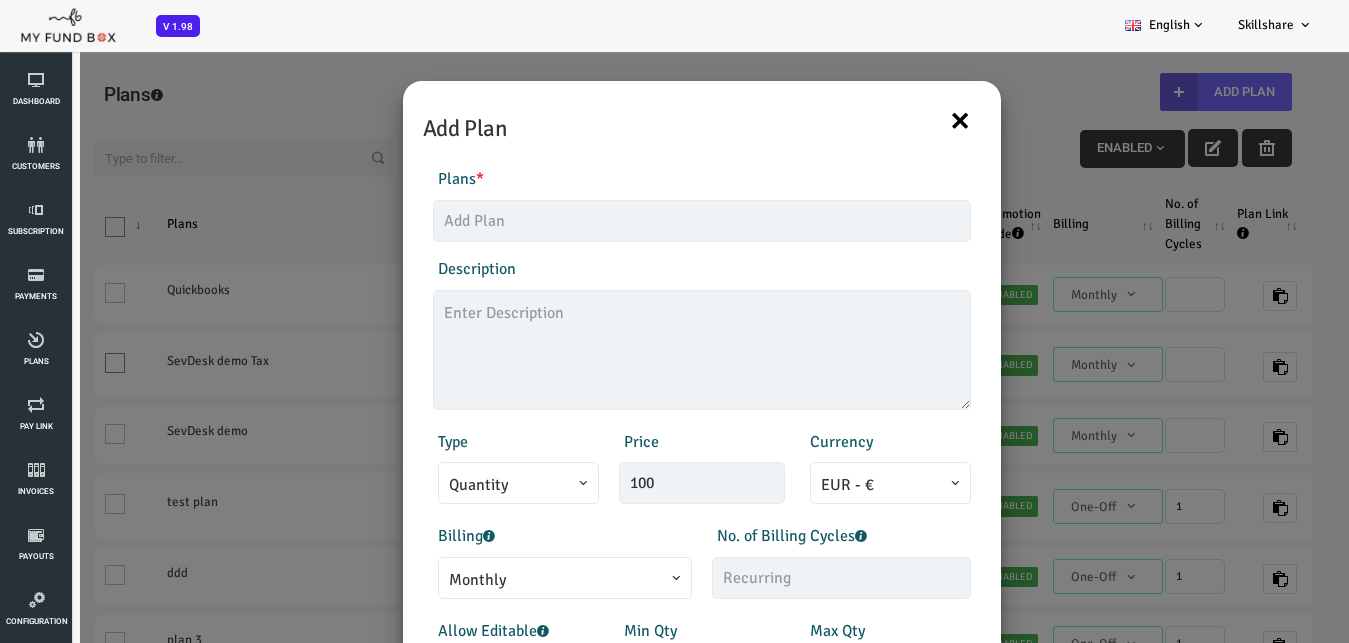 click on "×" at bounding box center (906, 120) 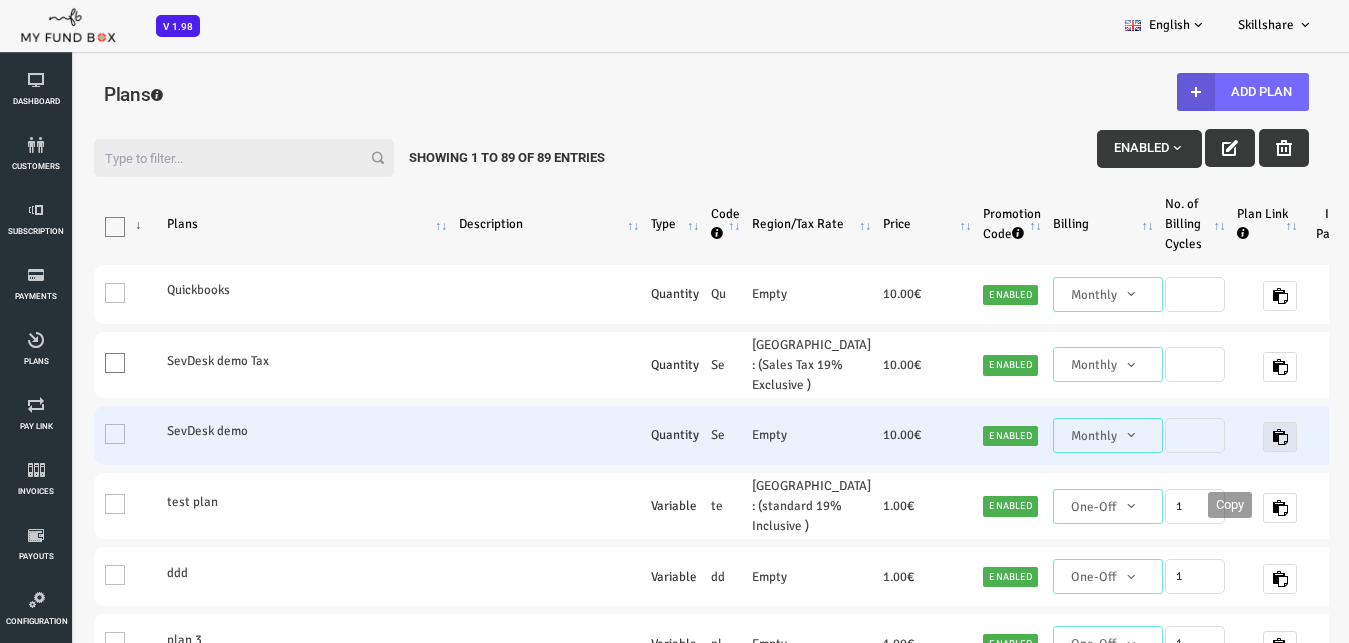 click at bounding box center [1226, 437] 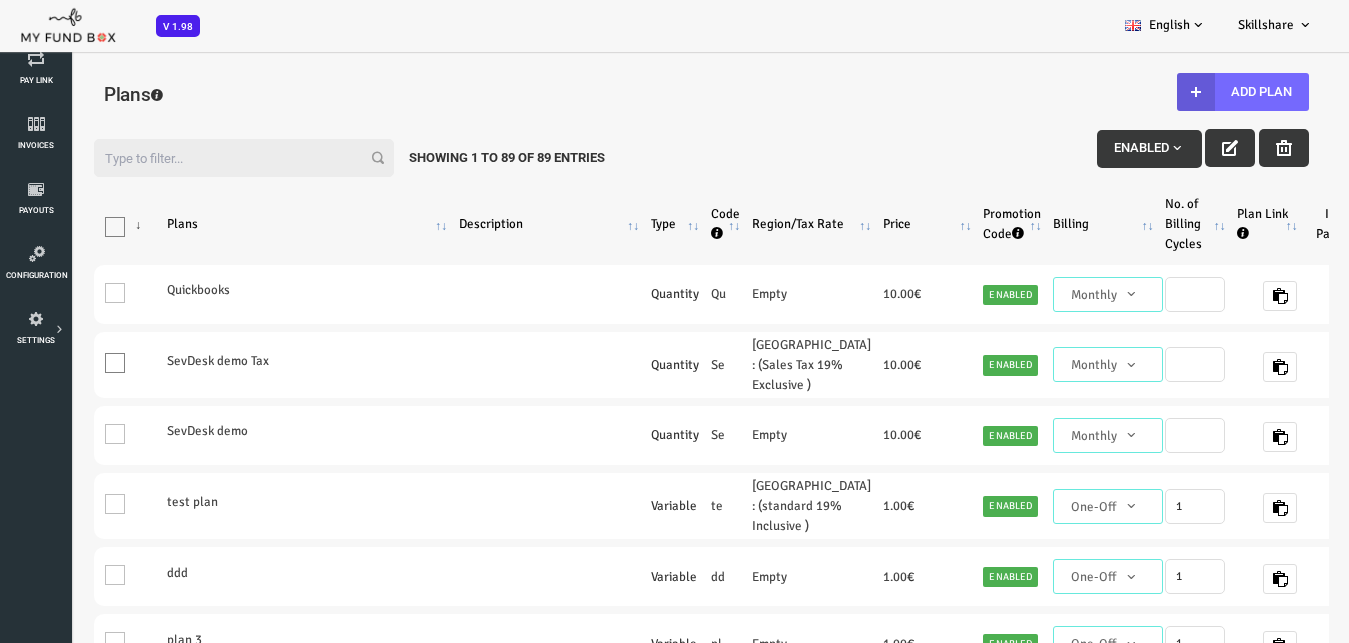 scroll, scrollTop: 360, scrollLeft: 0, axis: vertical 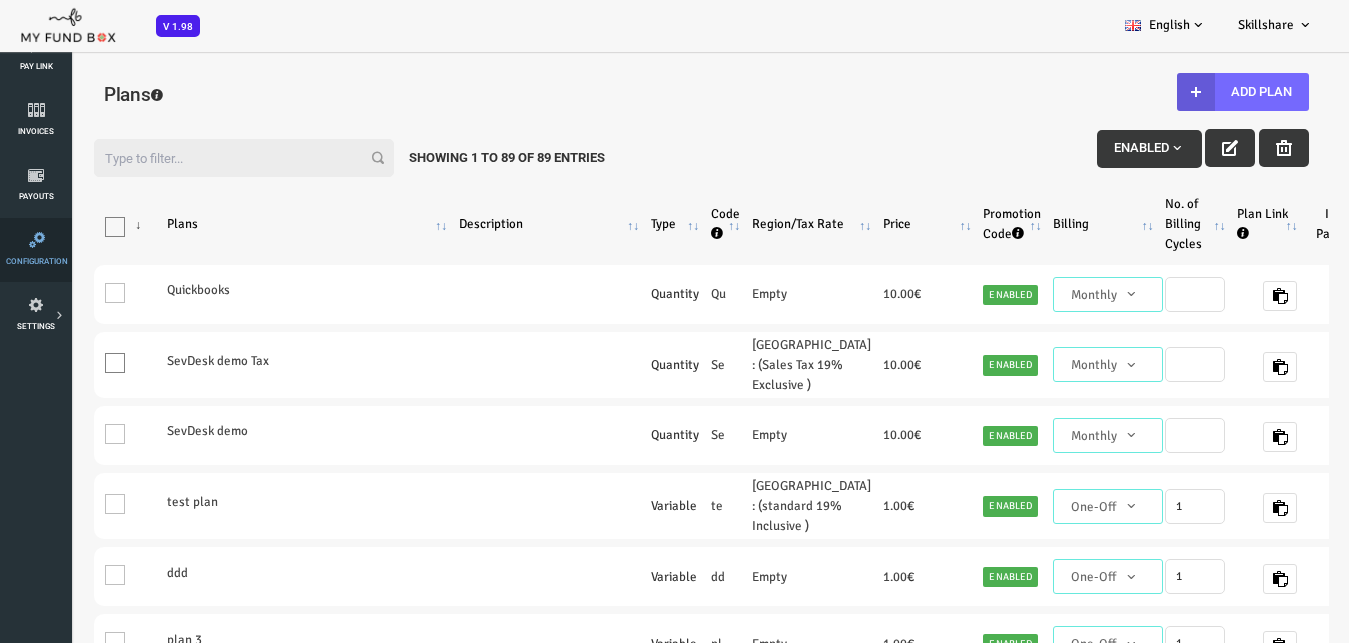 click on "Configuration" at bounding box center (36, 250) 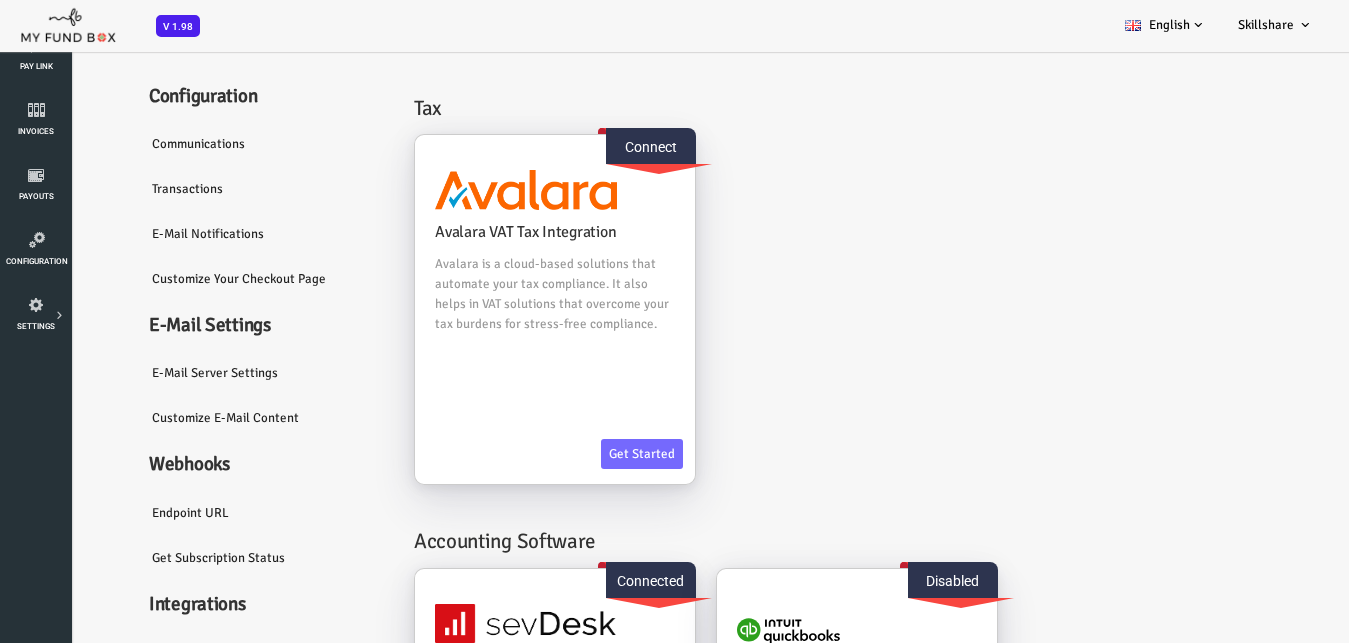 scroll, scrollTop: 341, scrollLeft: 0, axis: vertical 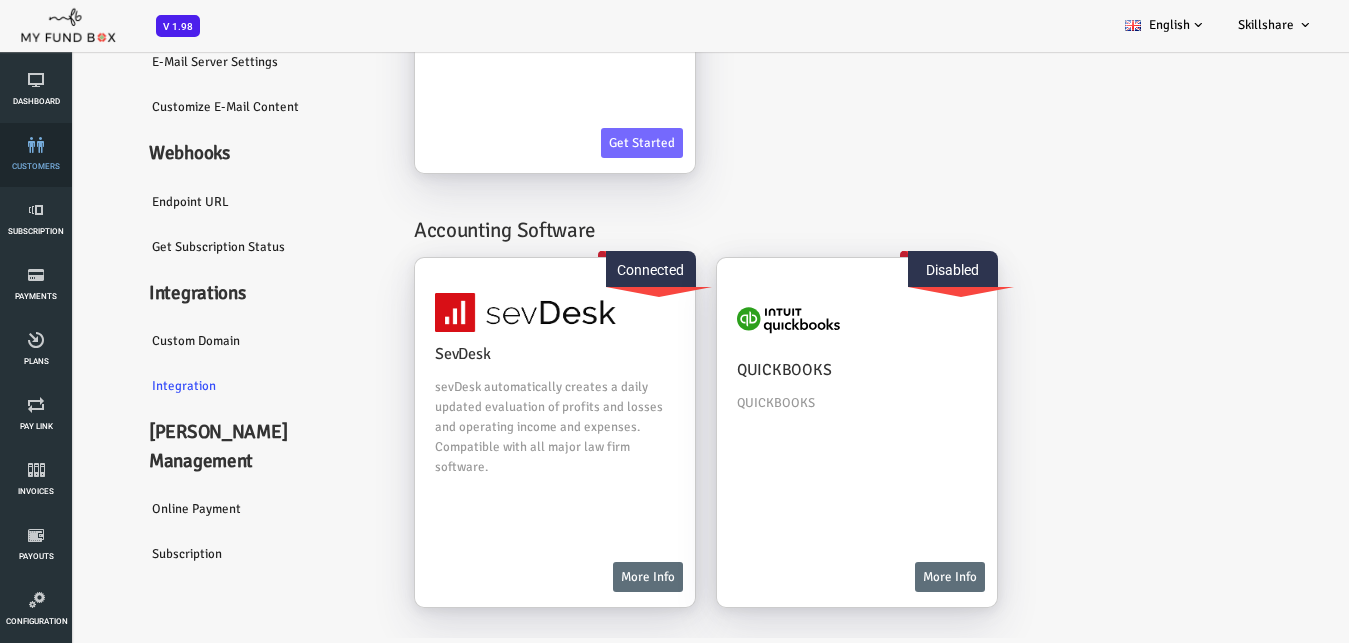 click on "customers" at bounding box center [36, 155] 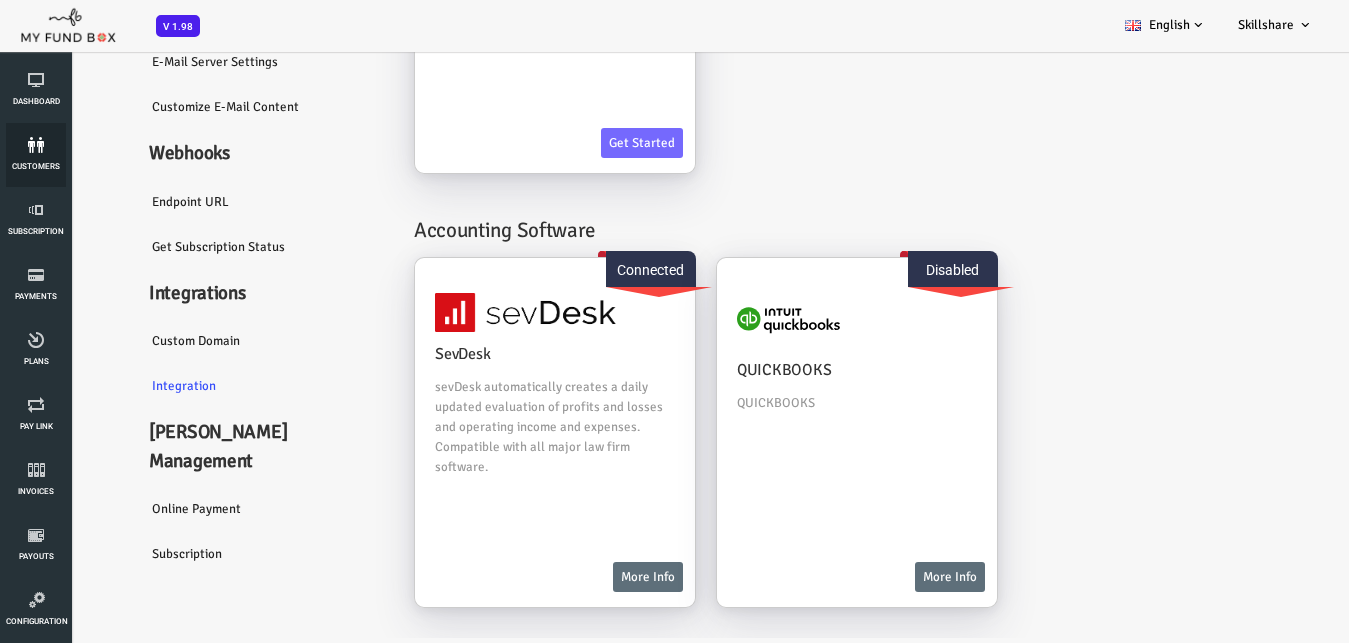 scroll, scrollTop: 13, scrollLeft: 0, axis: vertical 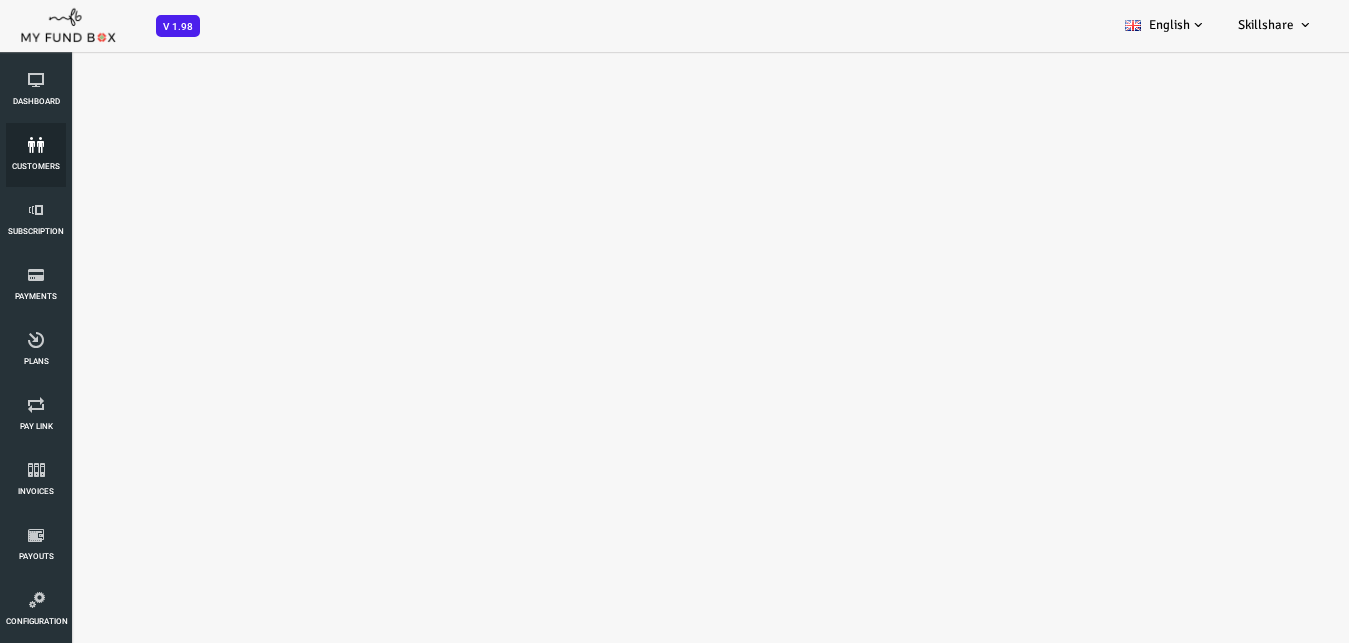 select on "100" 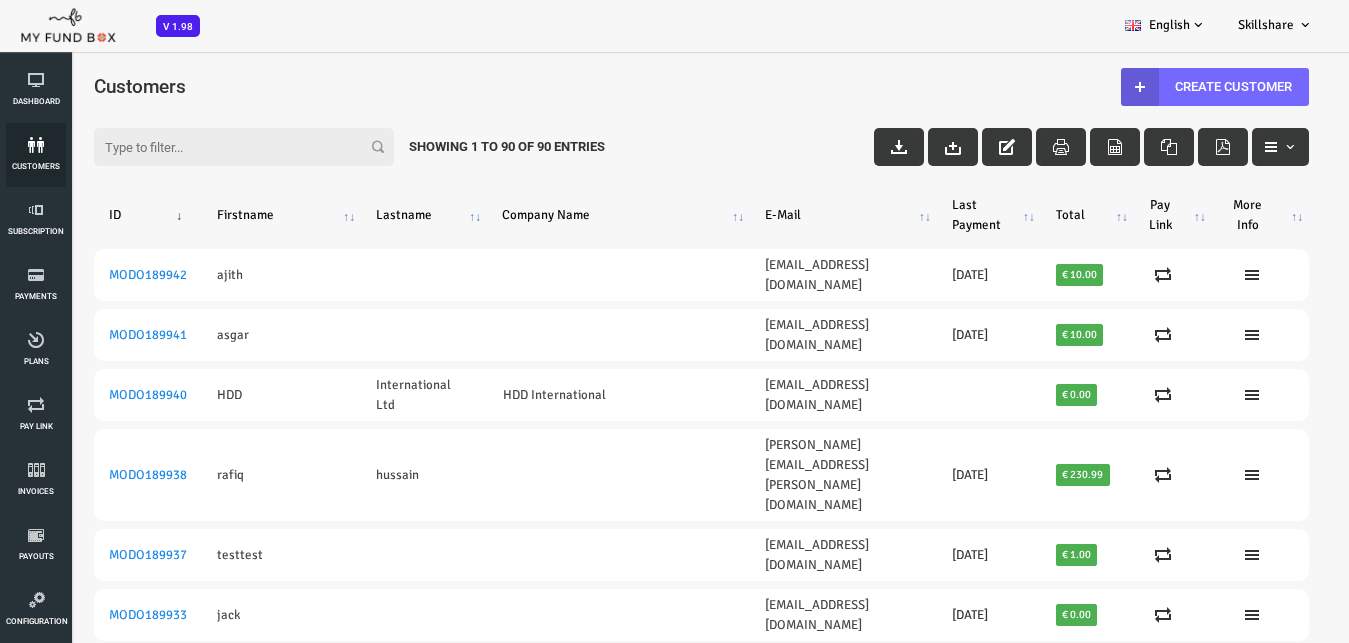 scroll, scrollTop: 0, scrollLeft: 0, axis: both 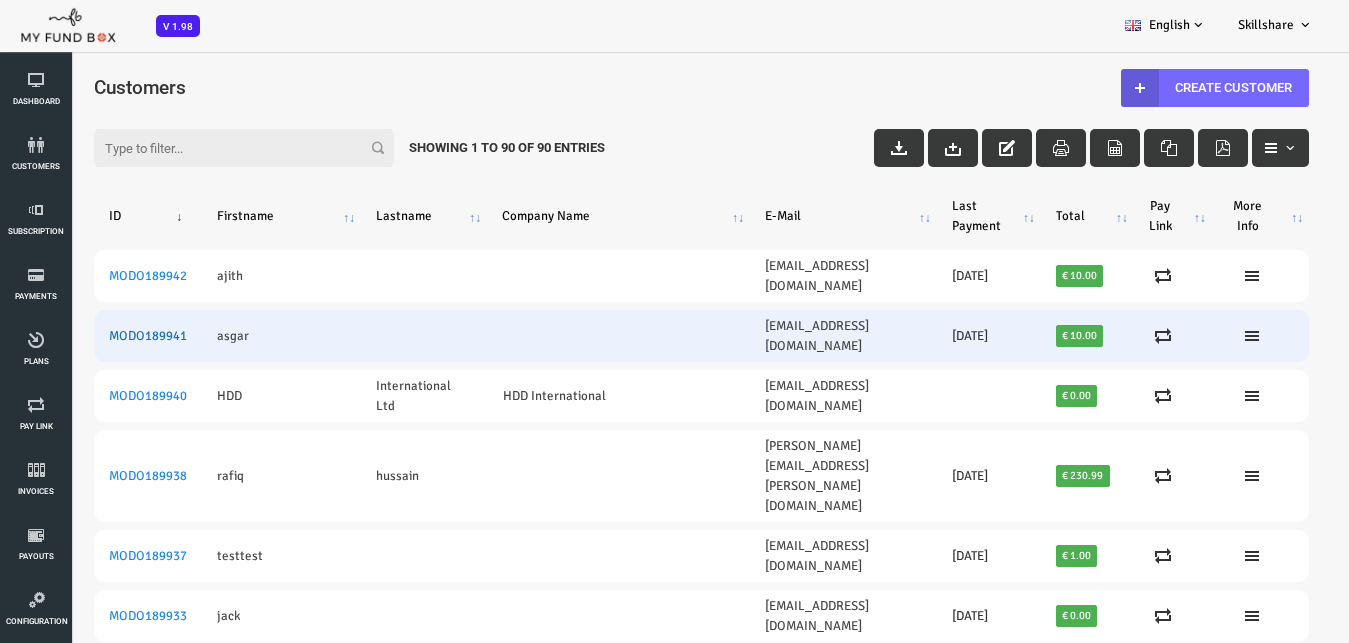 click on "MODO189941" at bounding box center [94, 336] 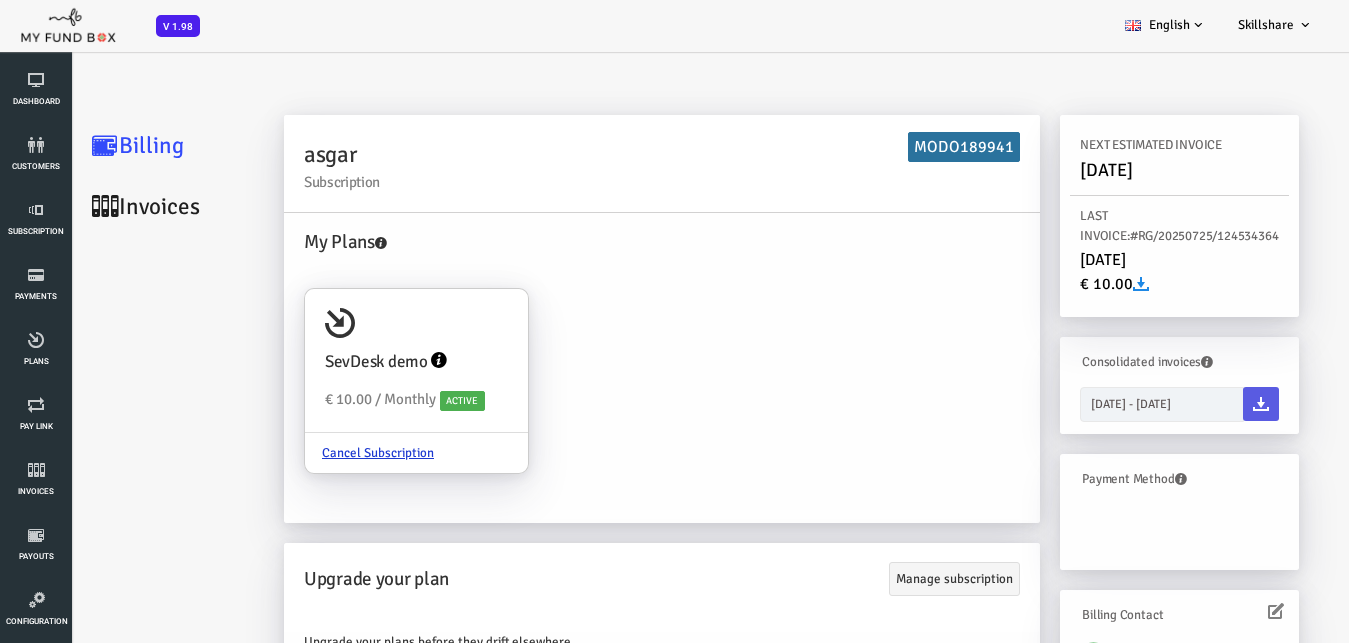 scroll, scrollTop: 0, scrollLeft: 0, axis: both 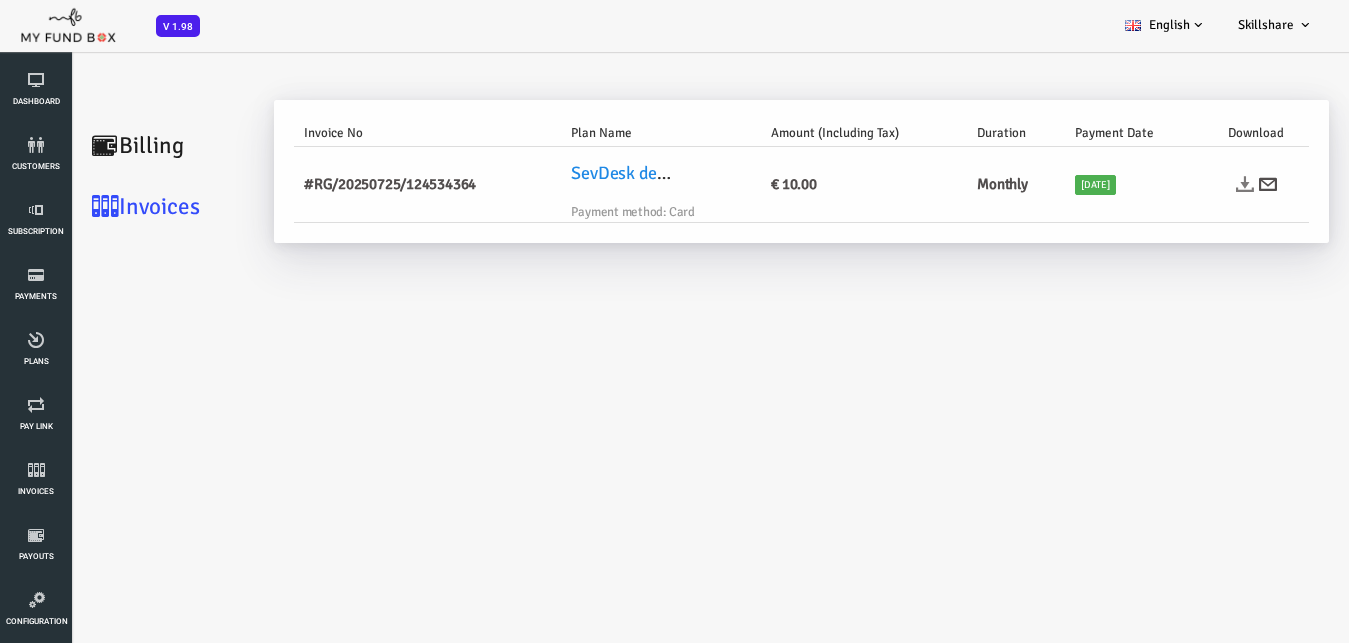 click at bounding box center (1191, 184) 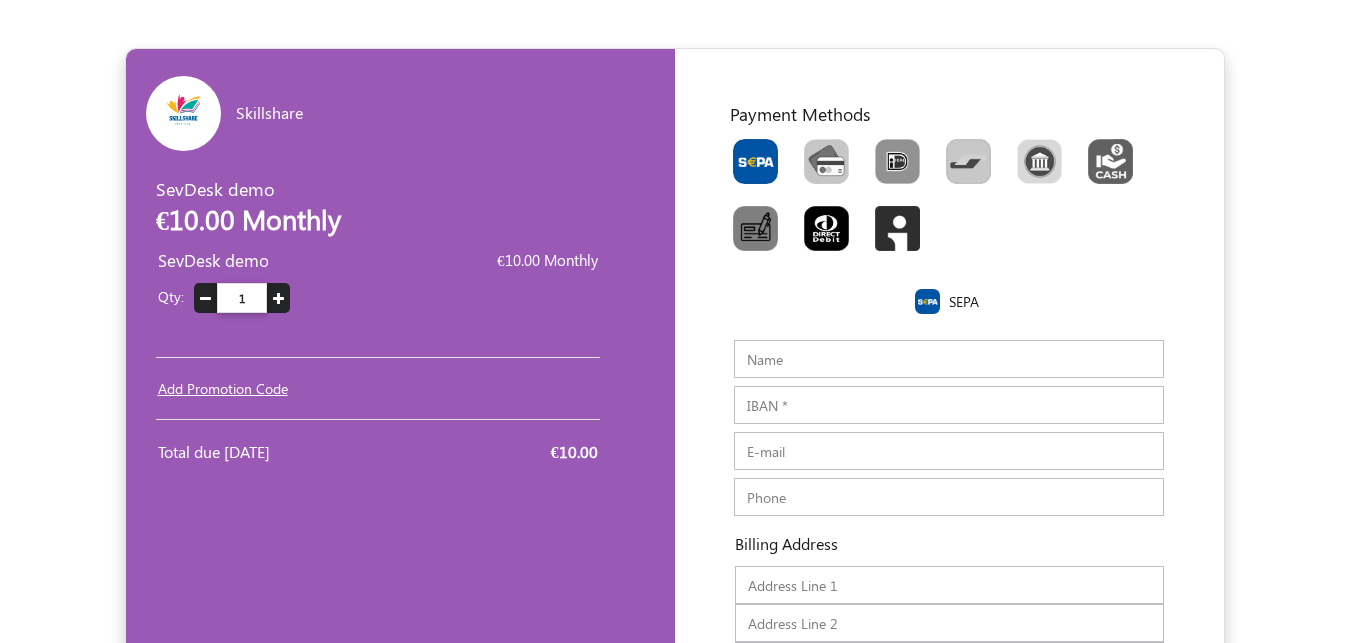 scroll, scrollTop: 0, scrollLeft: 0, axis: both 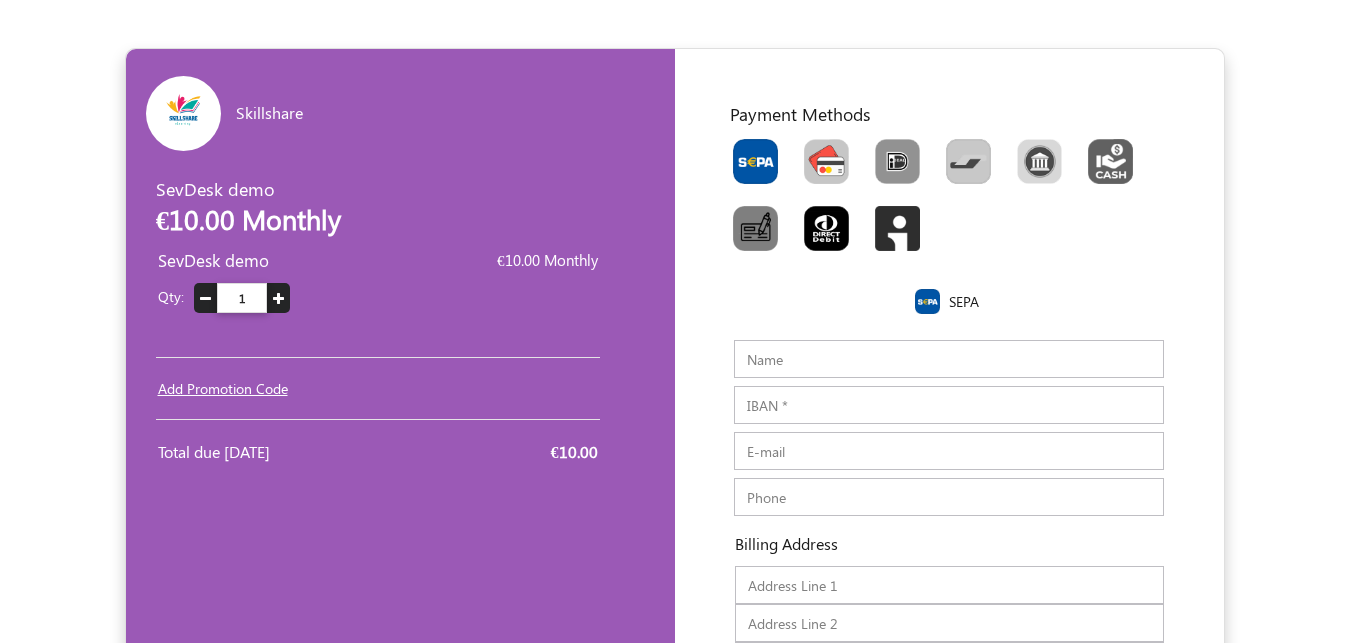 click at bounding box center [826, 161] 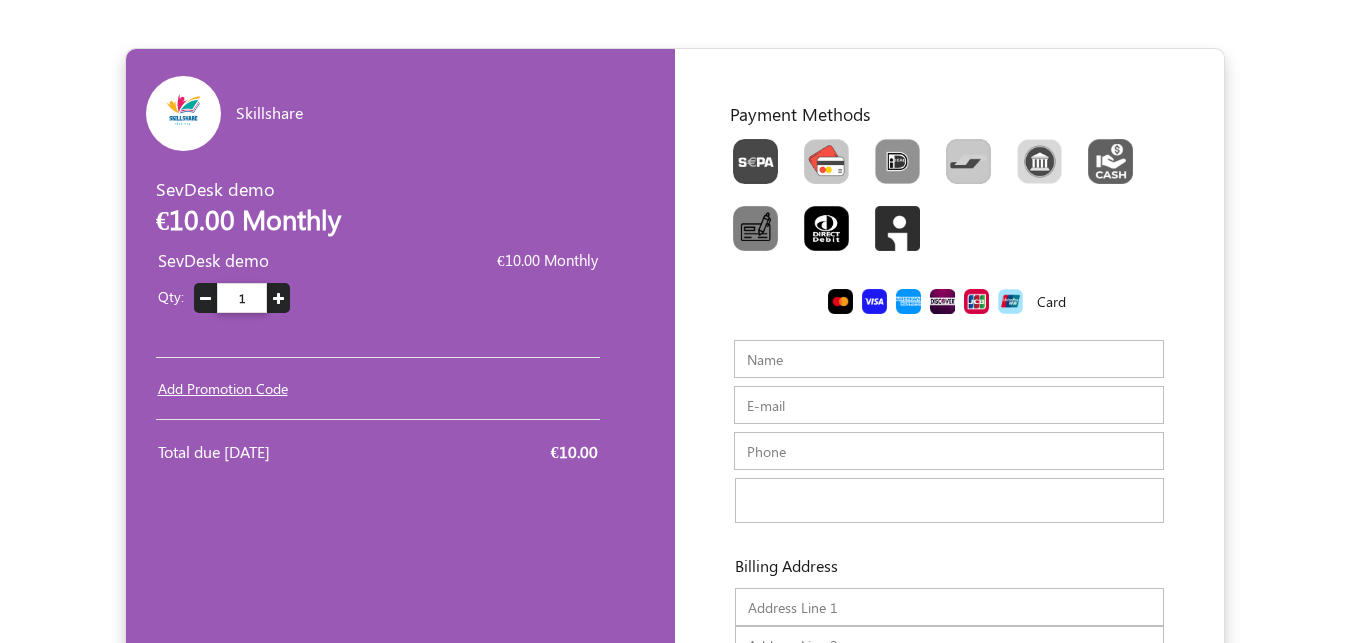 click on "Name" at bounding box center [949, 359] 